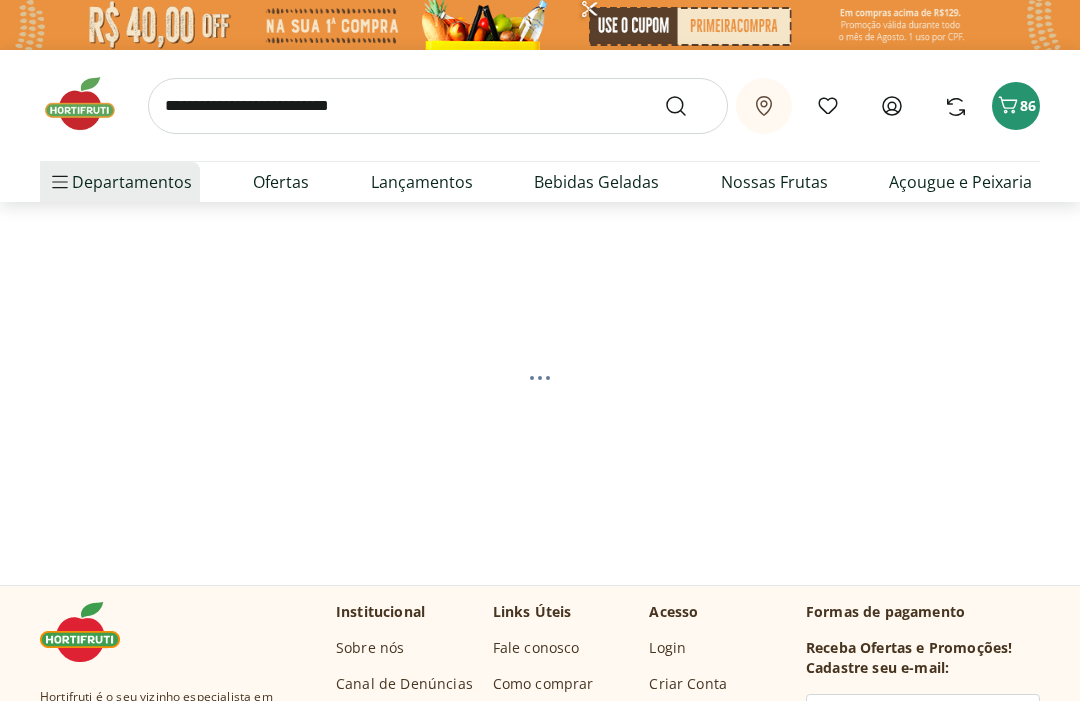 scroll, scrollTop: 0, scrollLeft: 0, axis: both 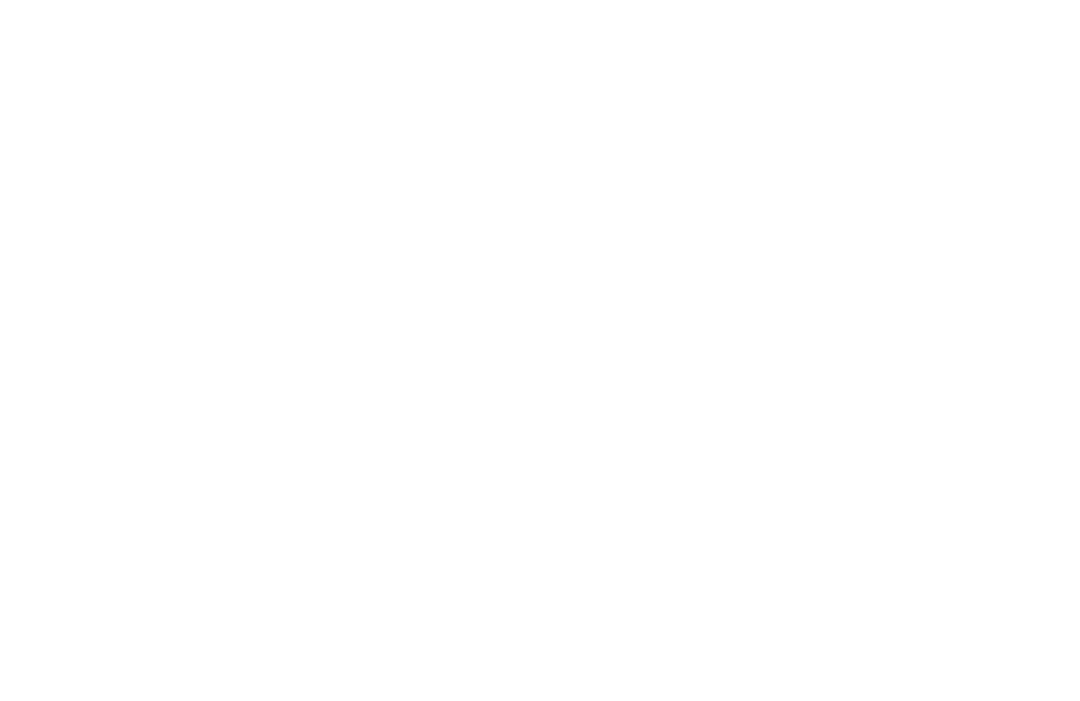 select on "**********" 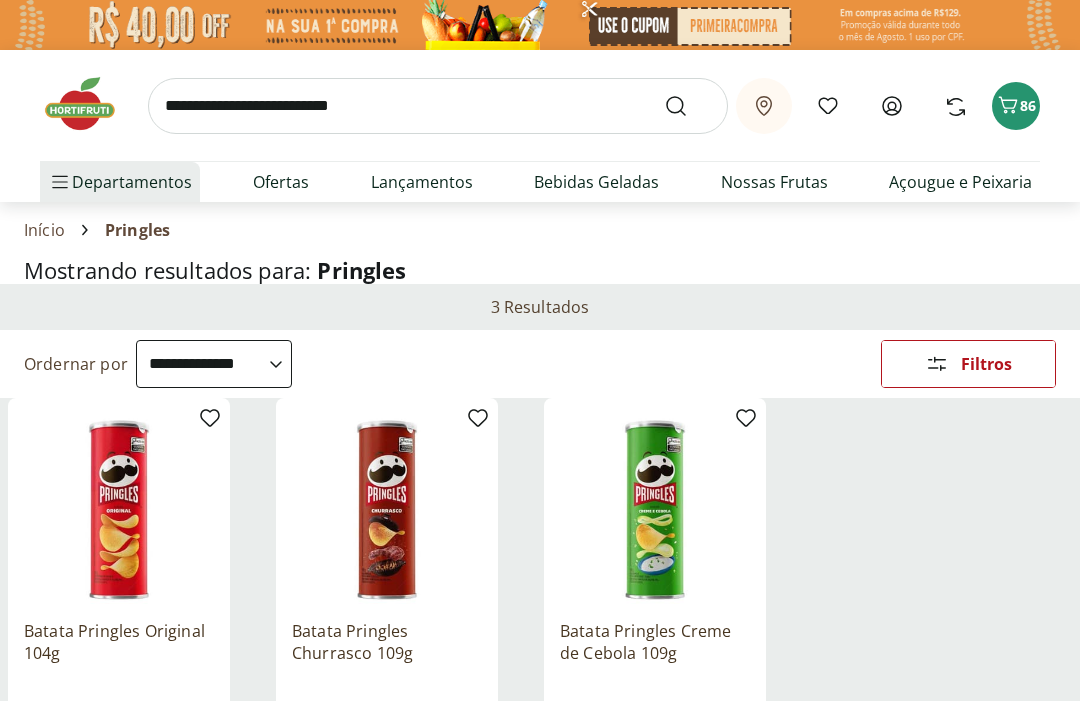 click 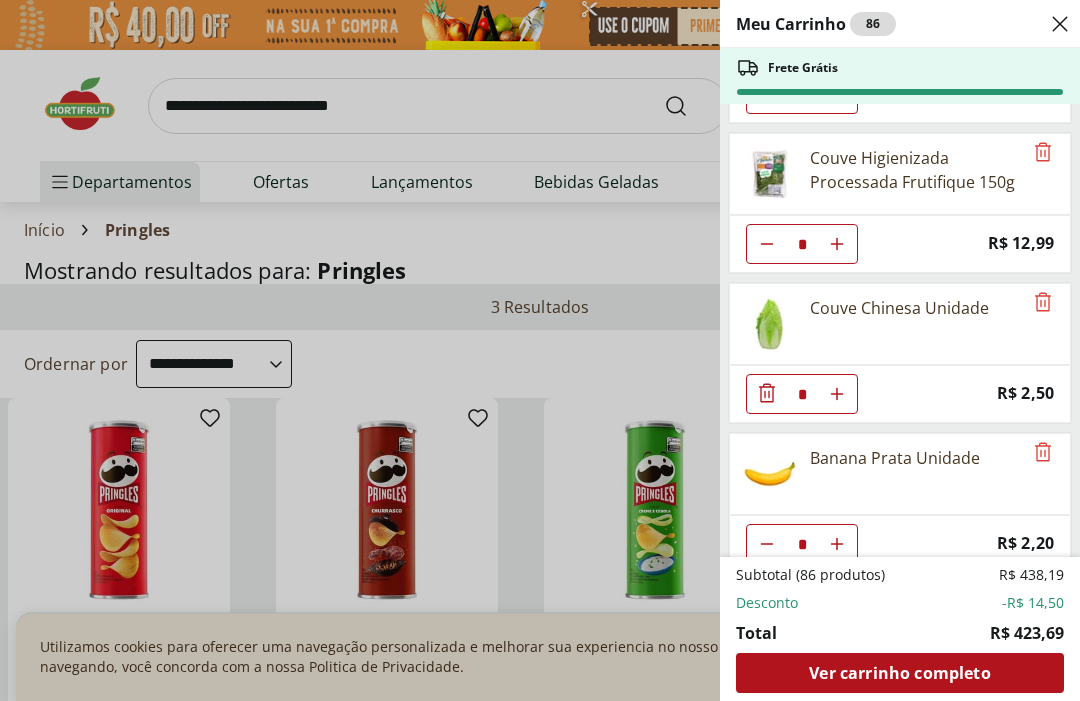 scroll, scrollTop: 731, scrollLeft: 0, axis: vertical 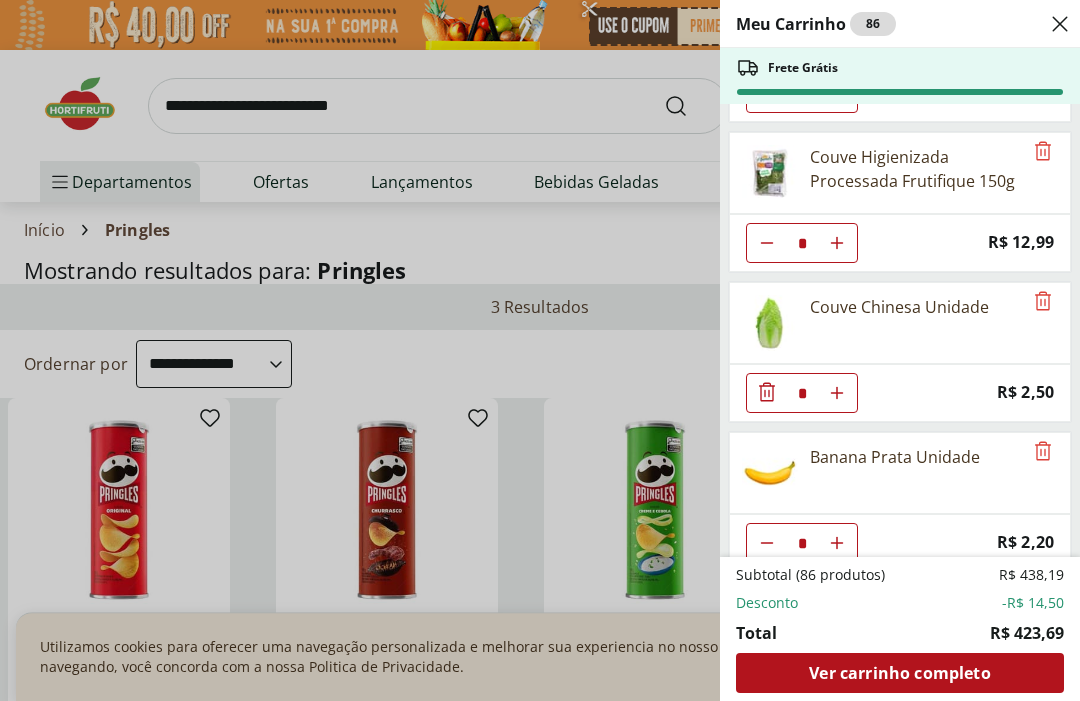 click 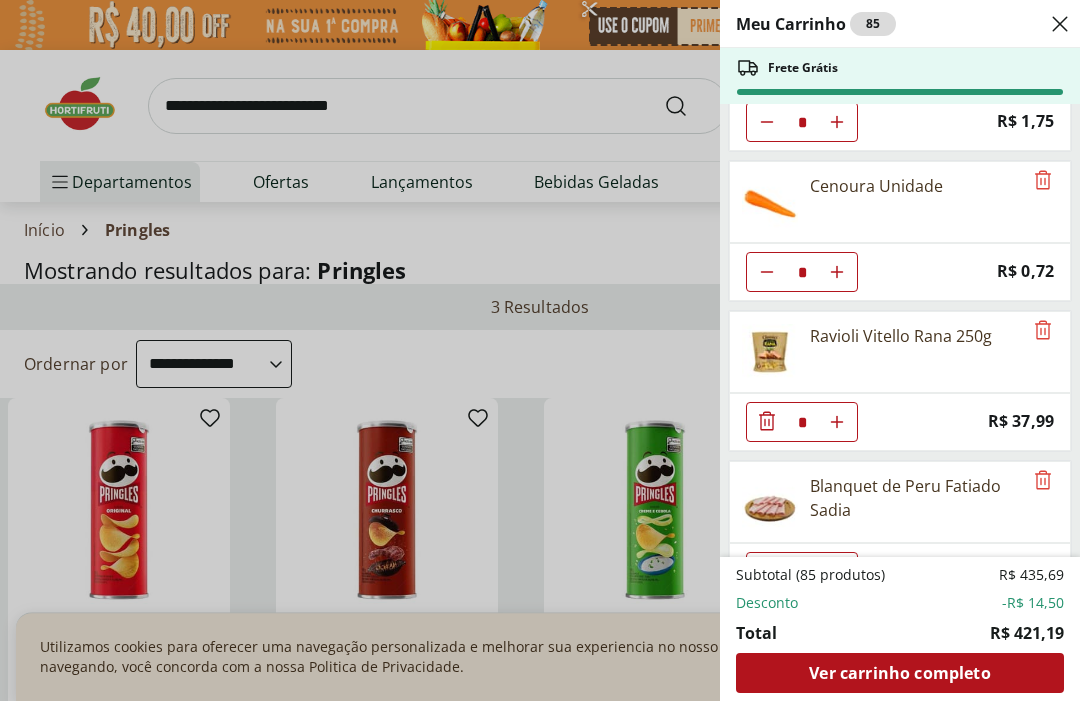 scroll, scrollTop: 3403, scrollLeft: 0, axis: vertical 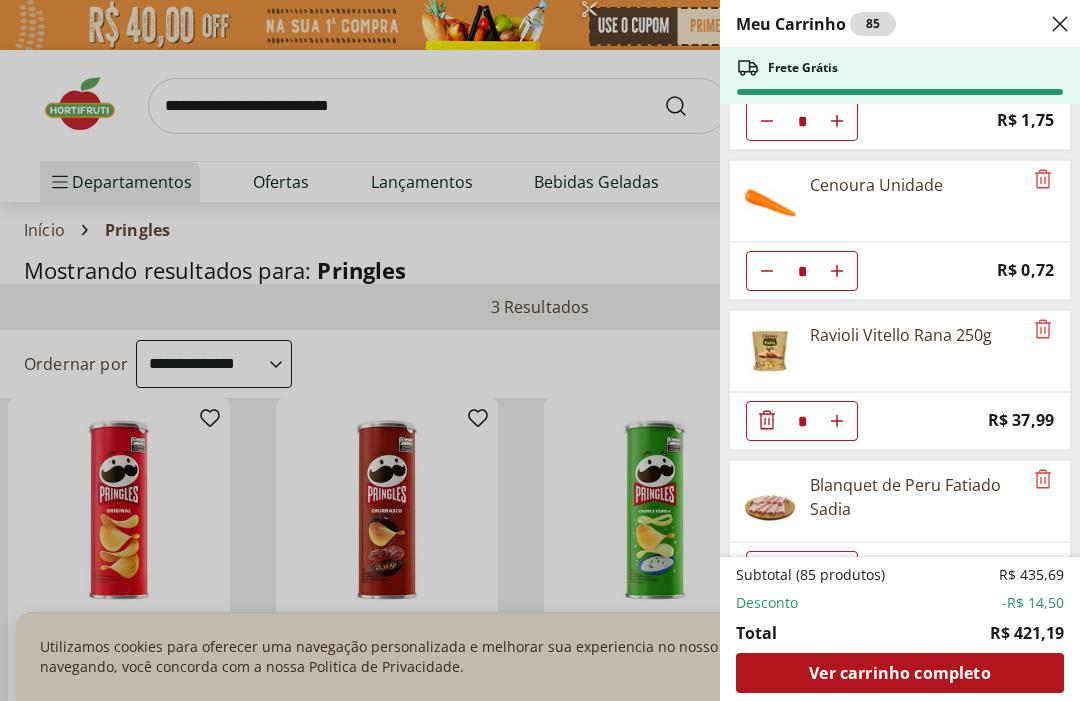 click at bounding box center (767, -3179) 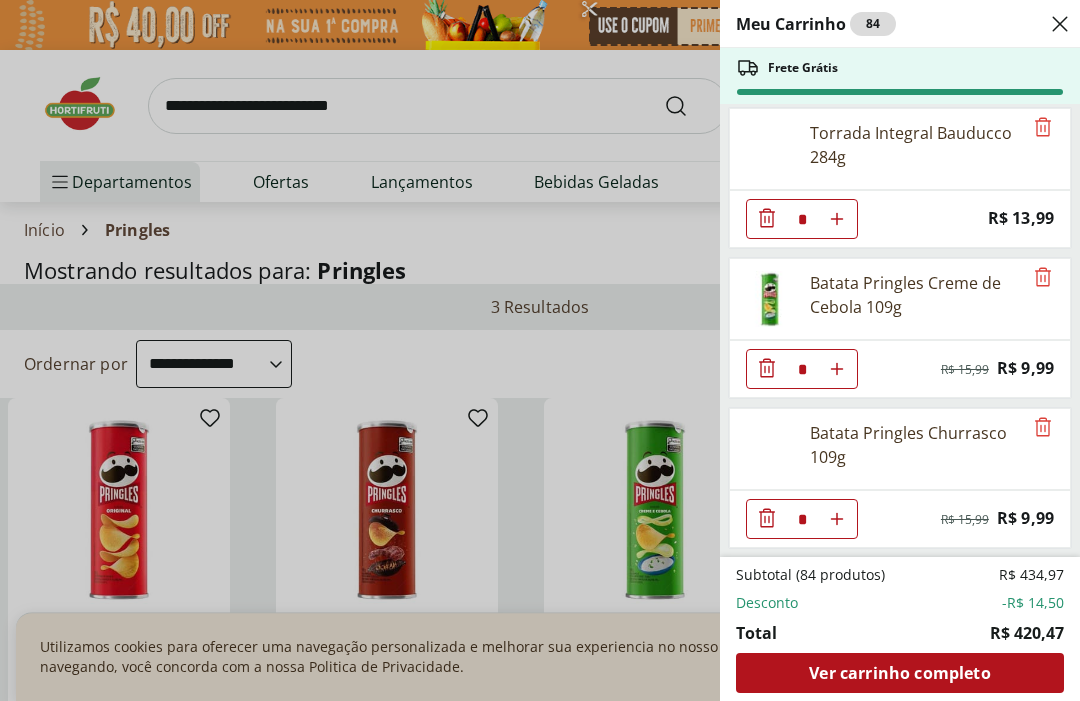 scroll, scrollTop: 4055, scrollLeft: 0, axis: vertical 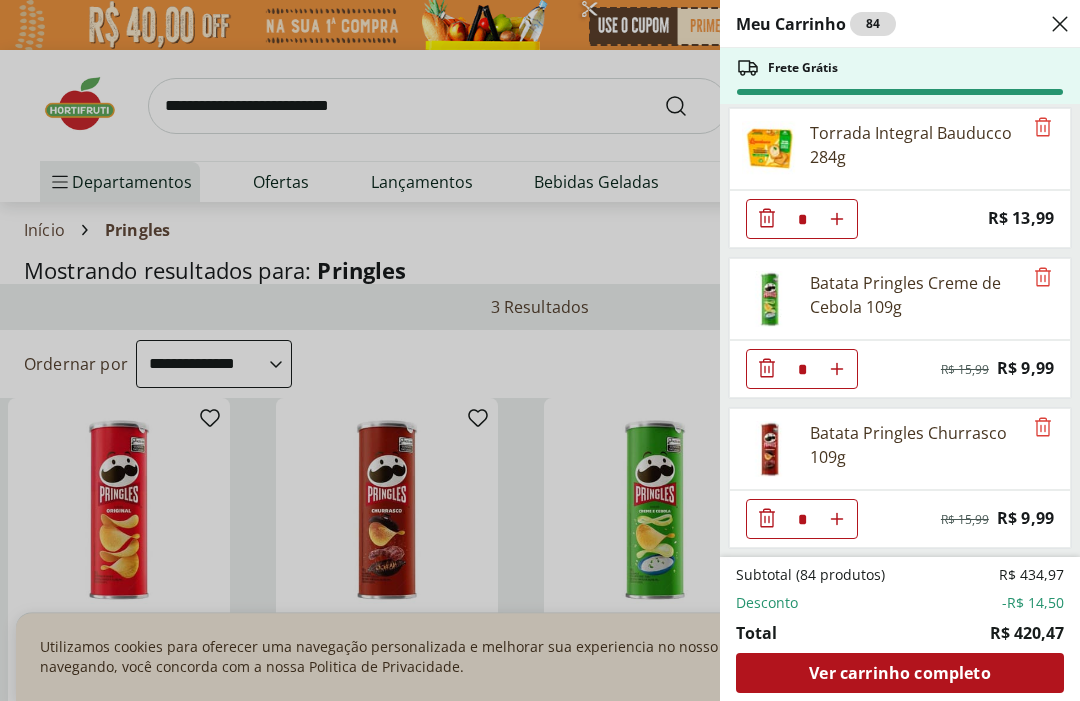 click 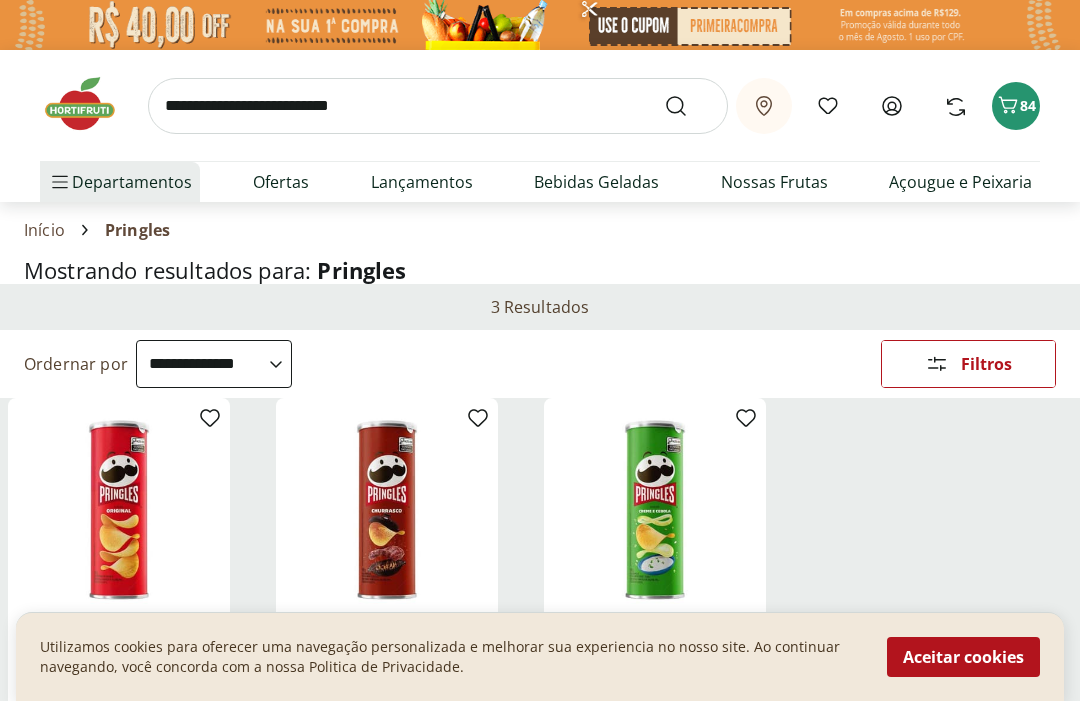 click at bounding box center [90, 104] 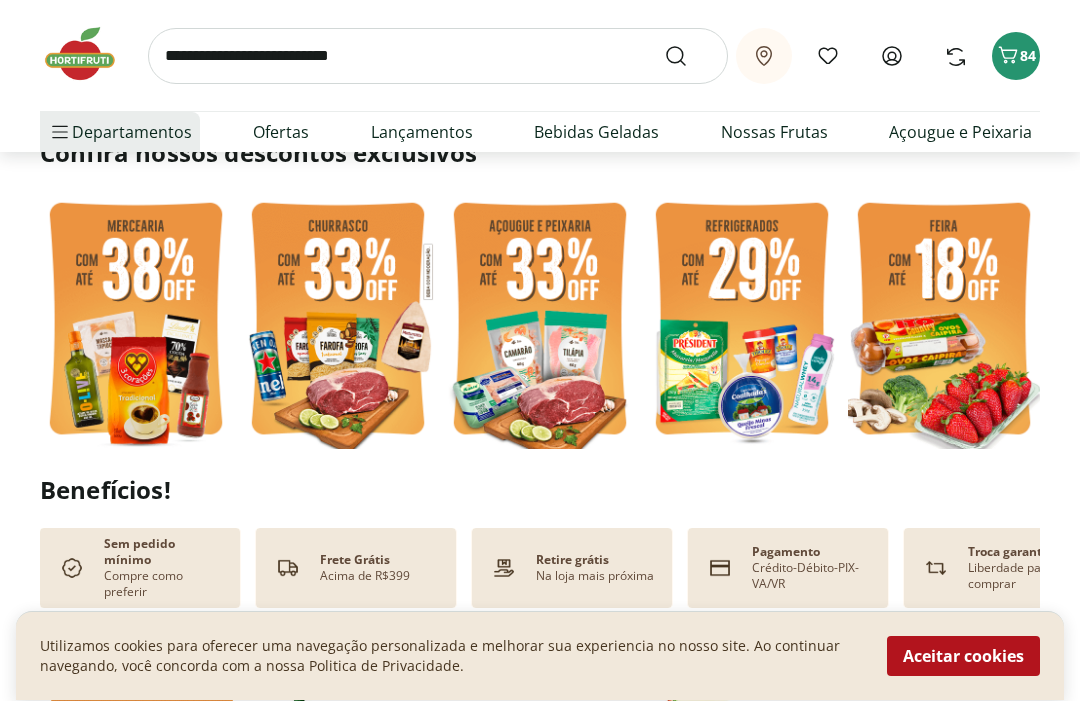 scroll, scrollTop: 420, scrollLeft: 0, axis: vertical 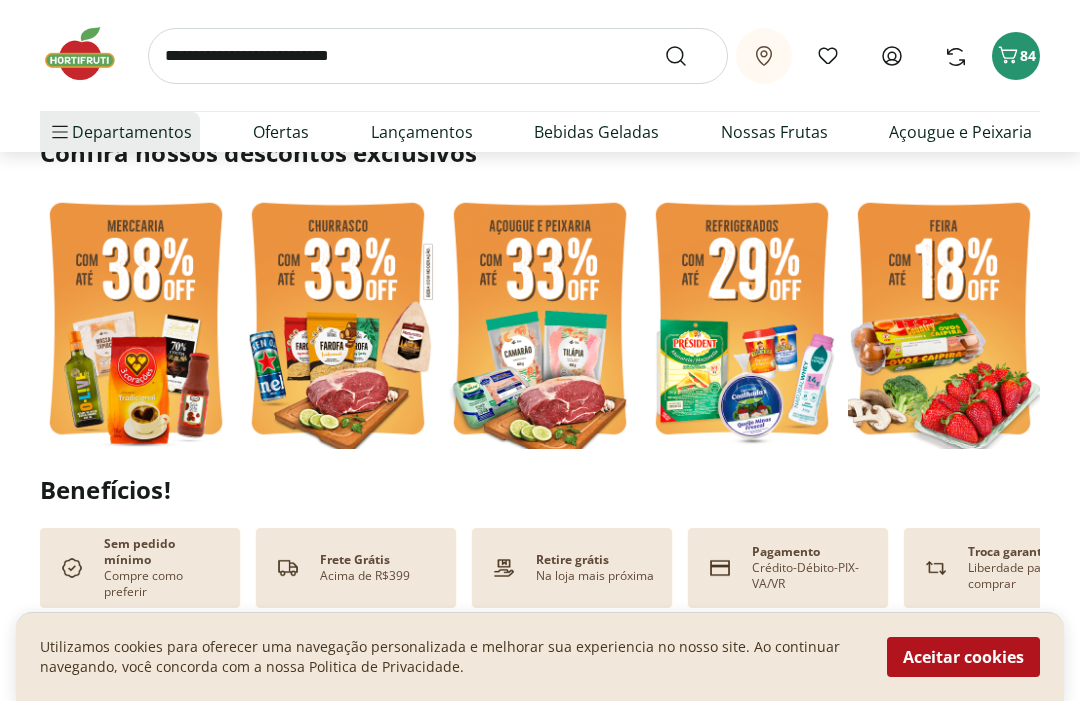 click at bounding box center [944, 321] 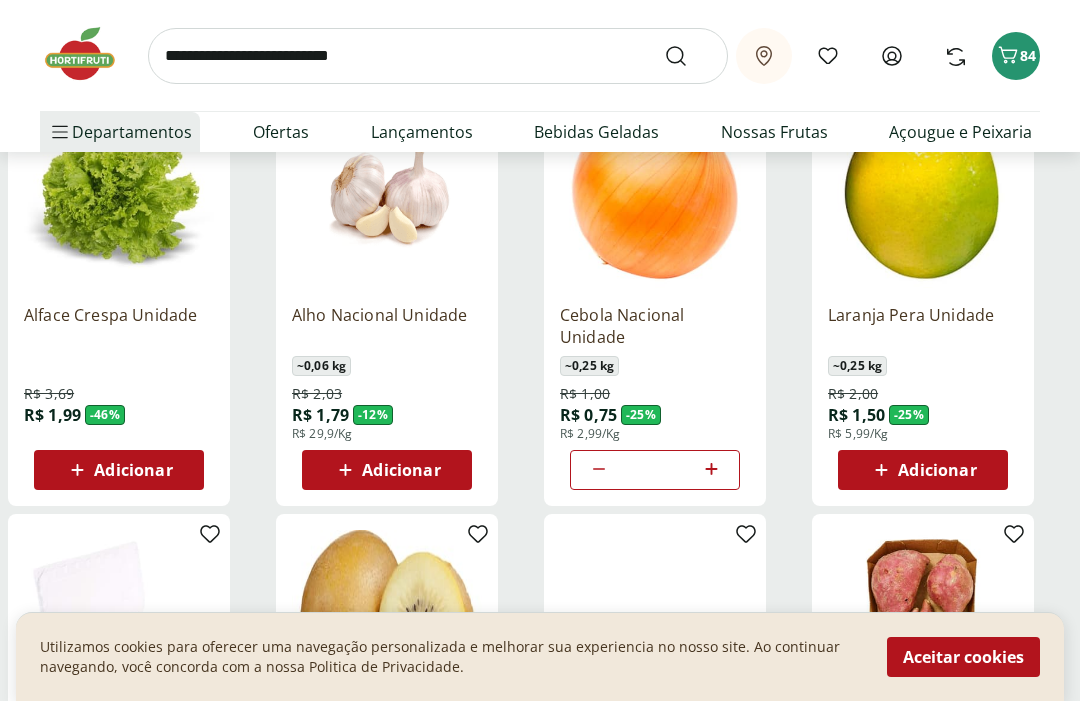 scroll, scrollTop: 319, scrollLeft: 0, axis: vertical 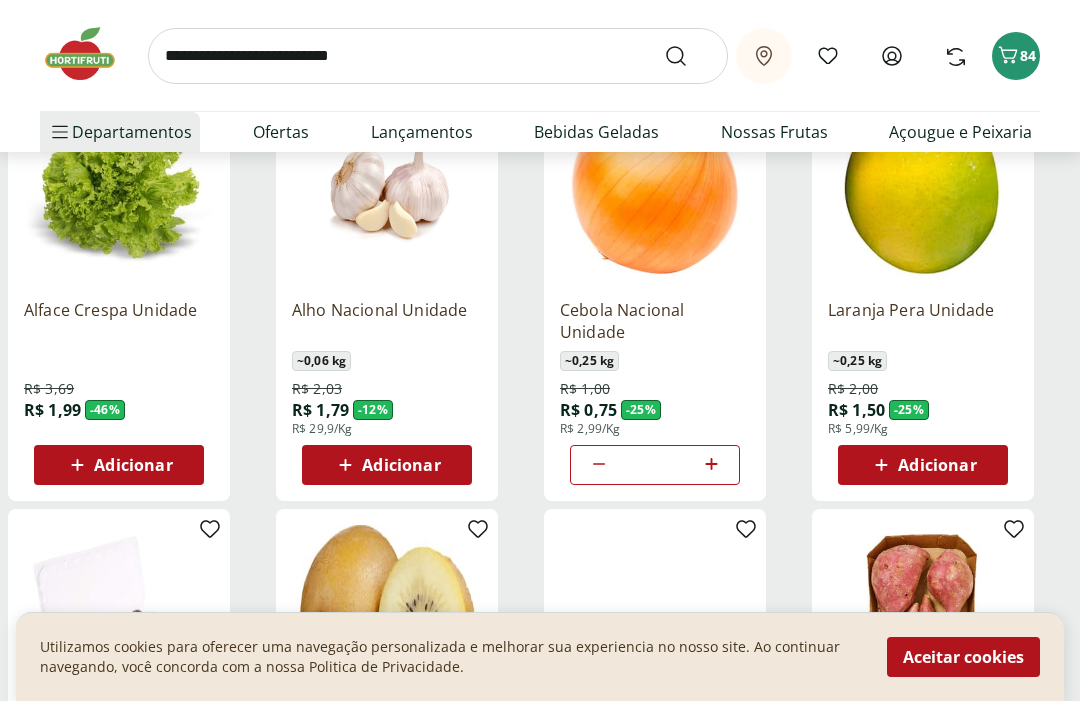 click on "Adicionar" at bounding box center (133, 465) 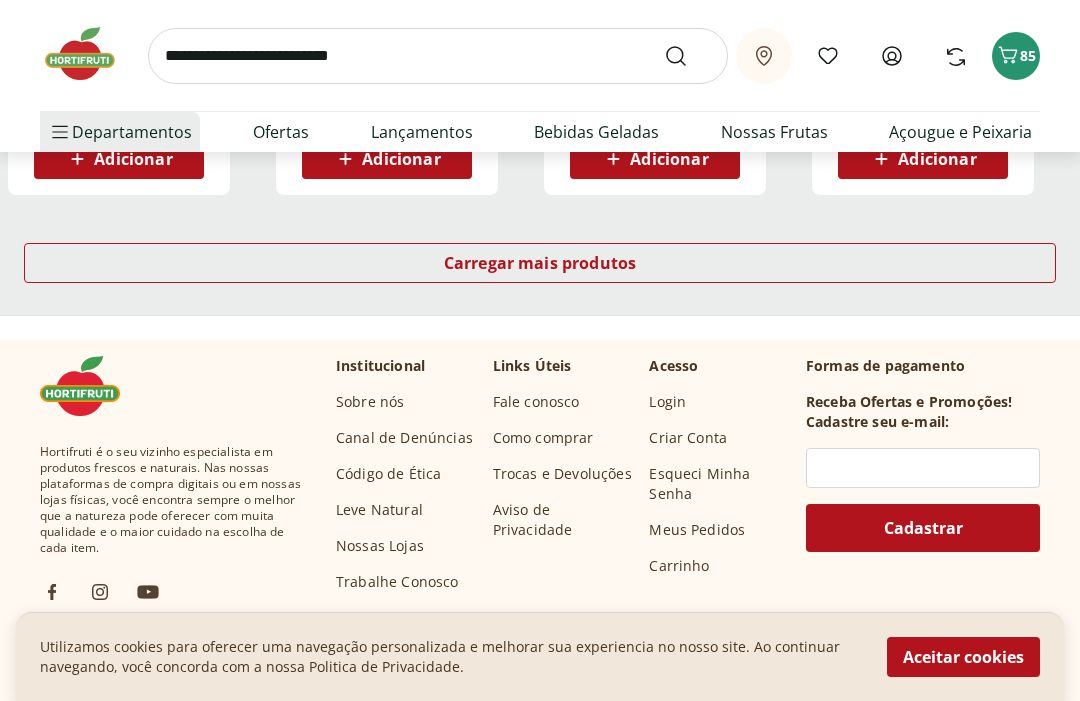 click on "Carregar mais produtos" at bounding box center [540, 264] 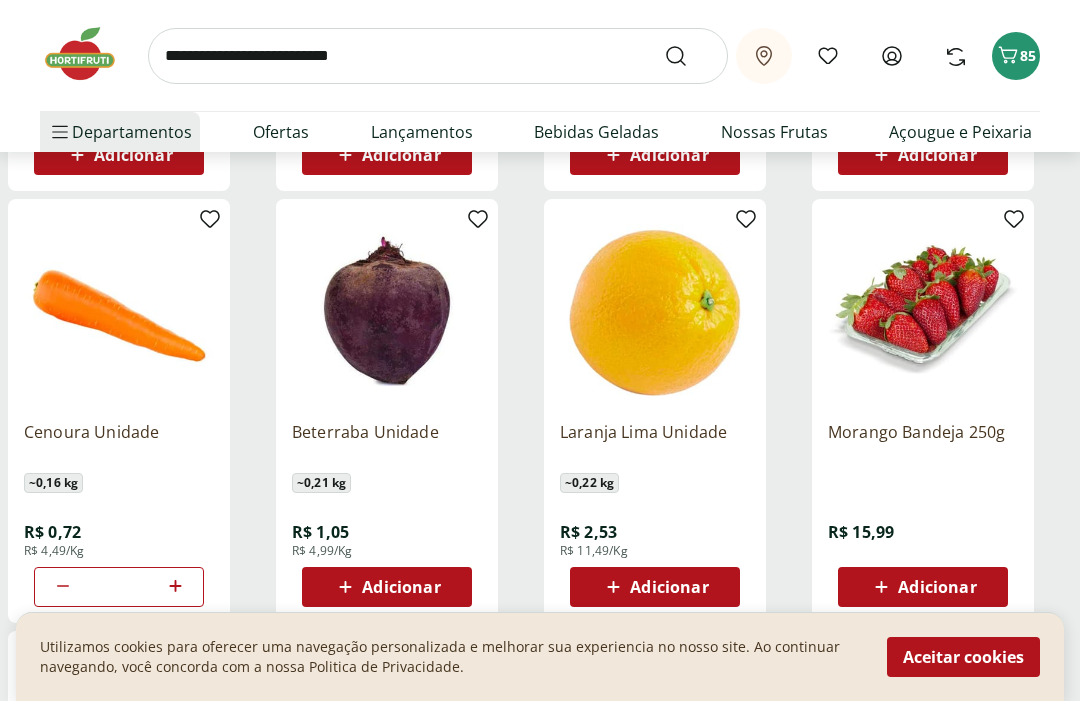 scroll, scrollTop: 1960, scrollLeft: 0, axis: vertical 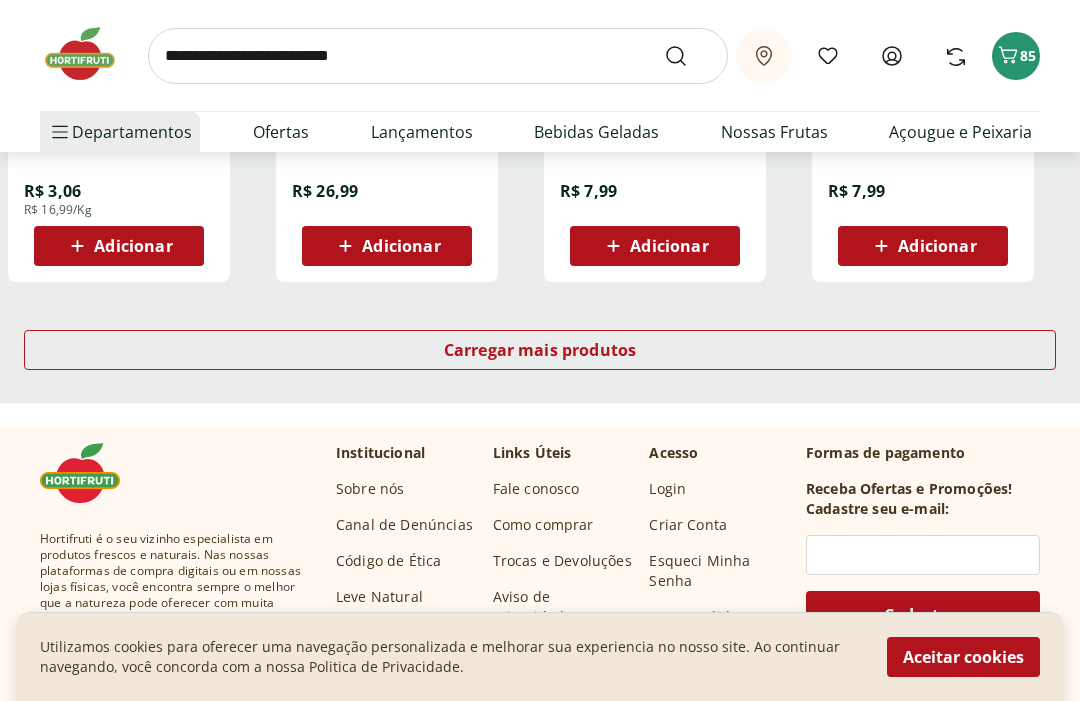 click on "Carregar mais produtos" at bounding box center (540, 351) 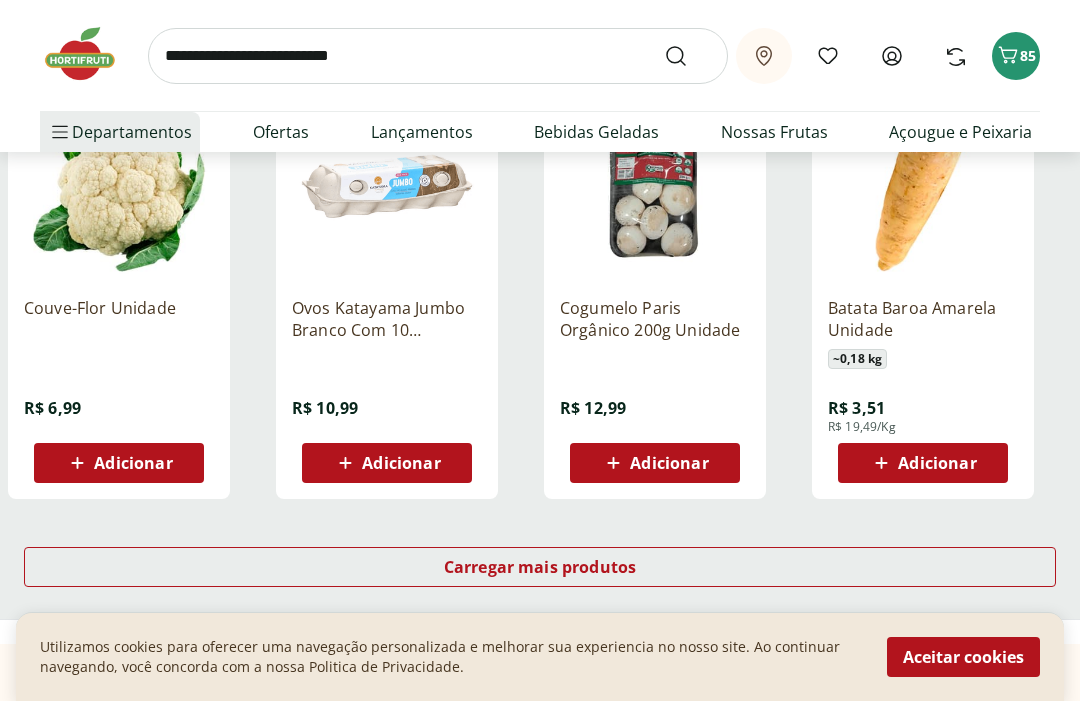 scroll, scrollTop: 3832, scrollLeft: 0, axis: vertical 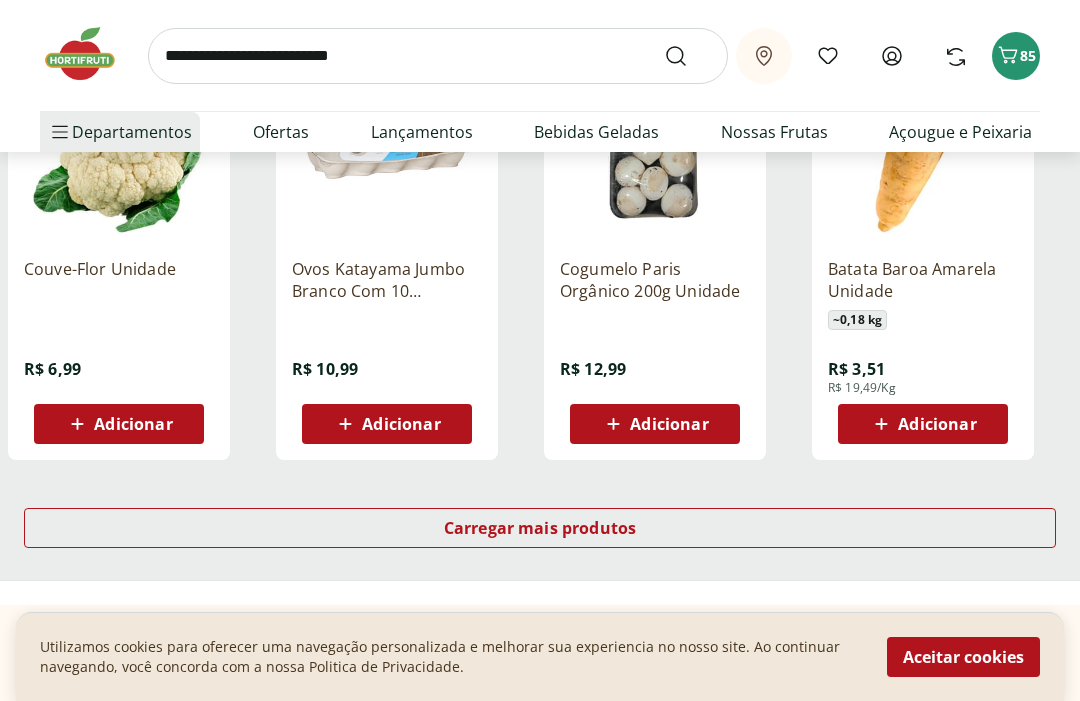 click on "Carregar mais produtos" at bounding box center [540, 528] 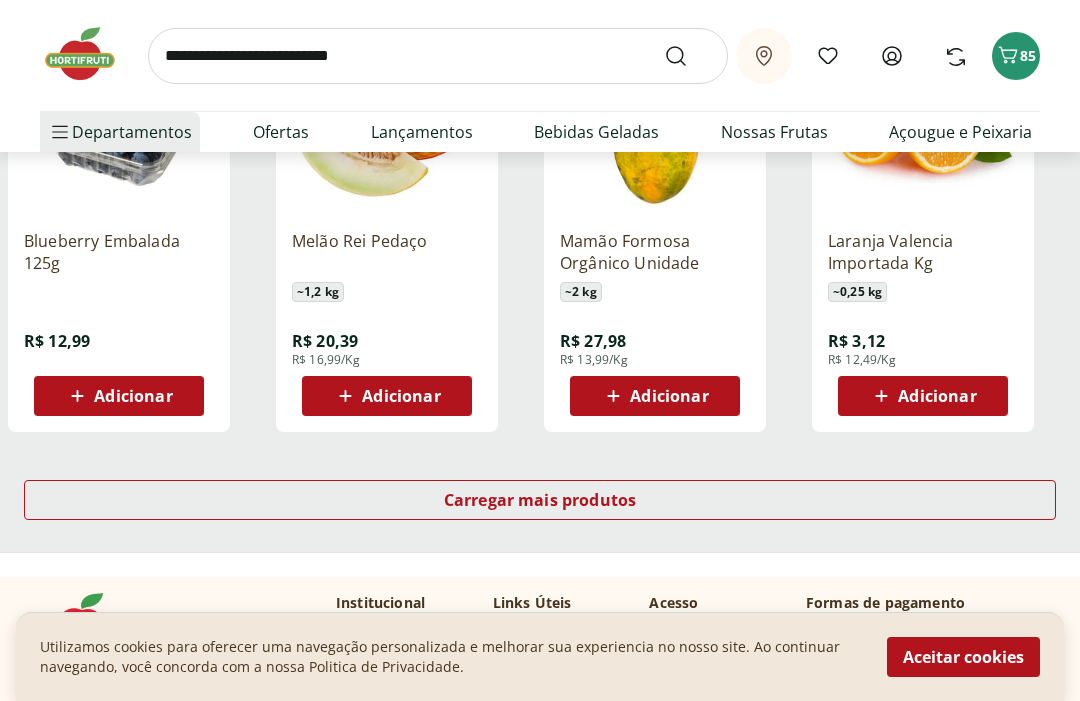 scroll, scrollTop: 5221, scrollLeft: 0, axis: vertical 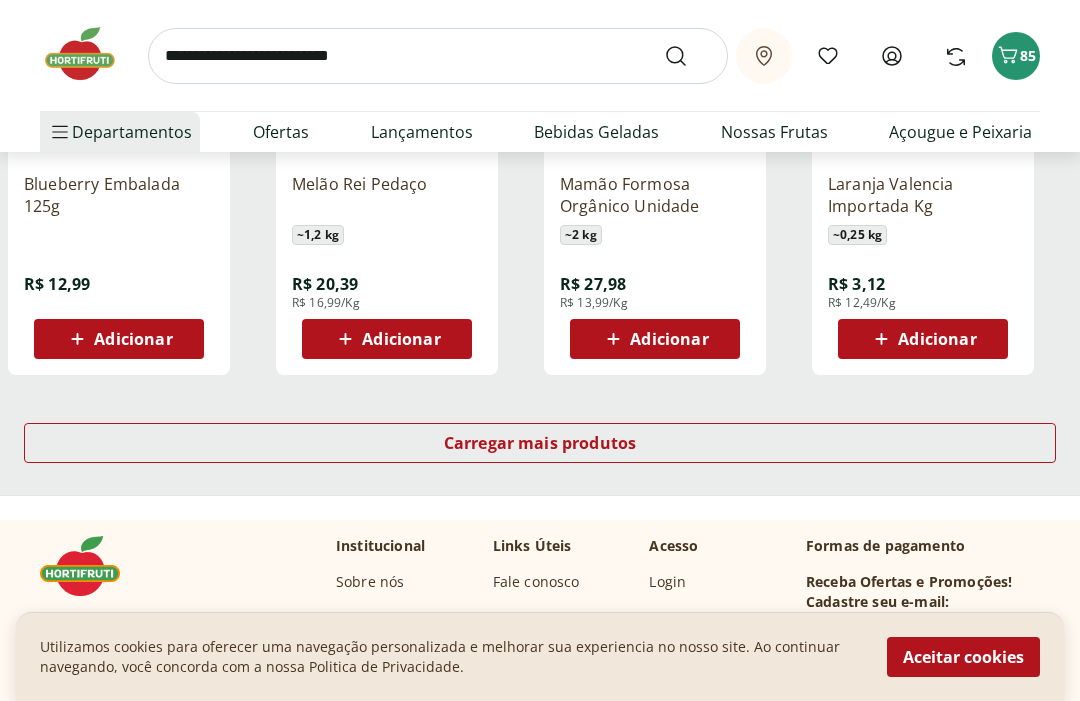 click on "Carregar mais produtos" at bounding box center (540, 443) 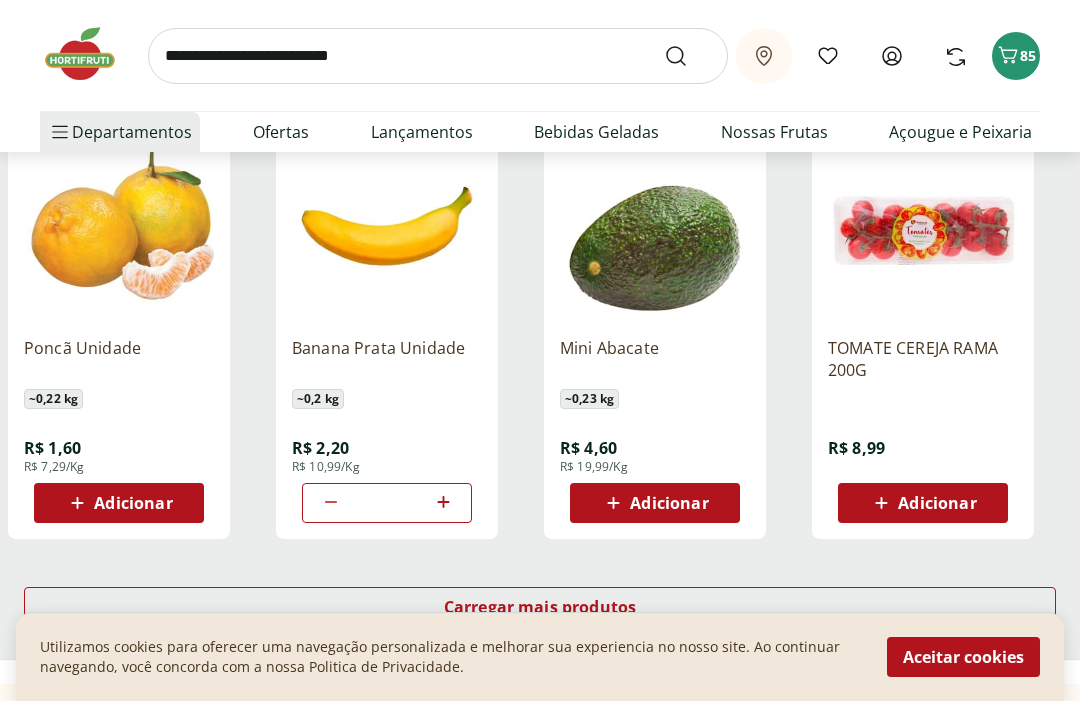 scroll, scrollTop: 6368, scrollLeft: 0, axis: vertical 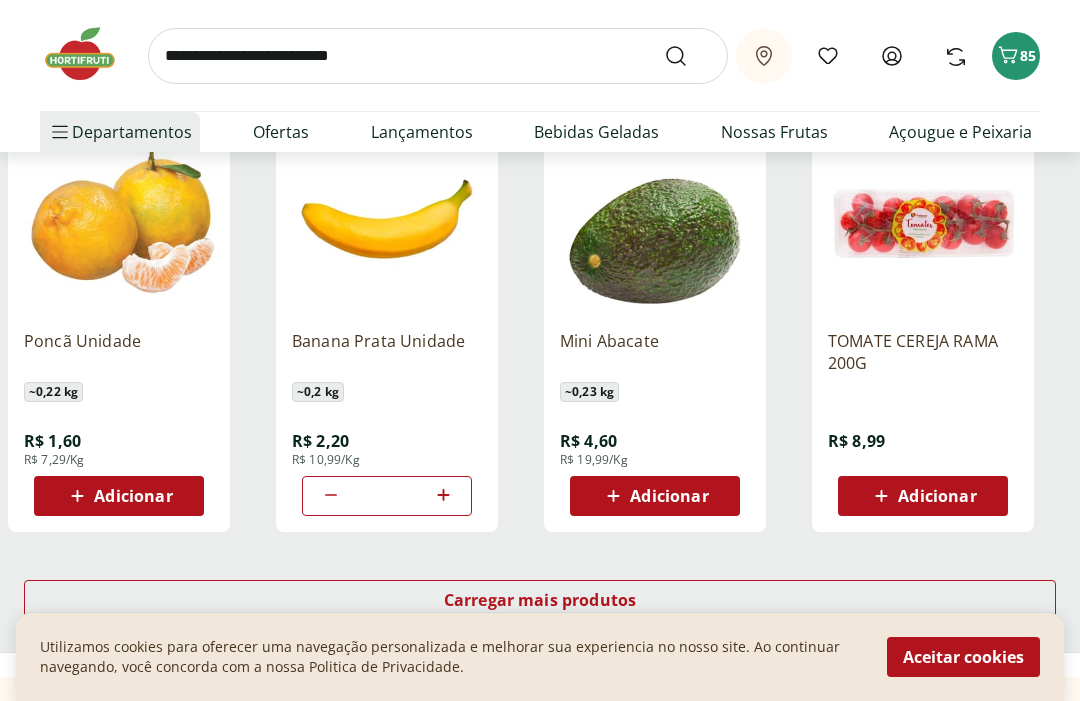 click on "Carregar mais produtos" at bounding box center (540, 600) 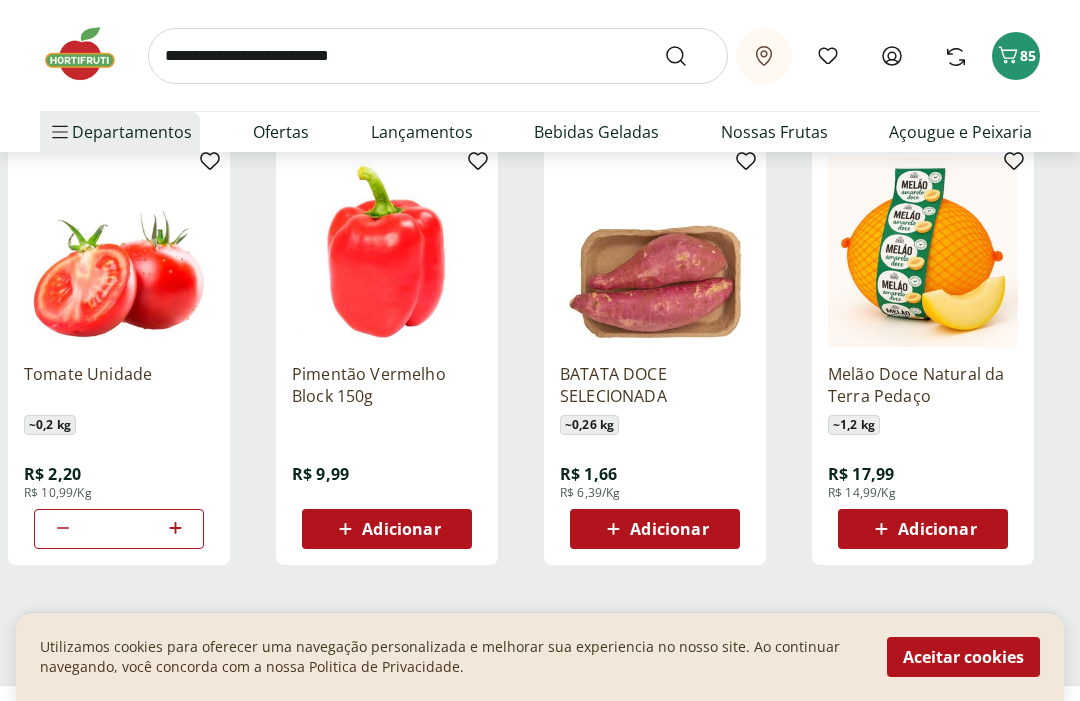 scroll, scrollTop: 7640, scrollLeft: 0, axis: vertical 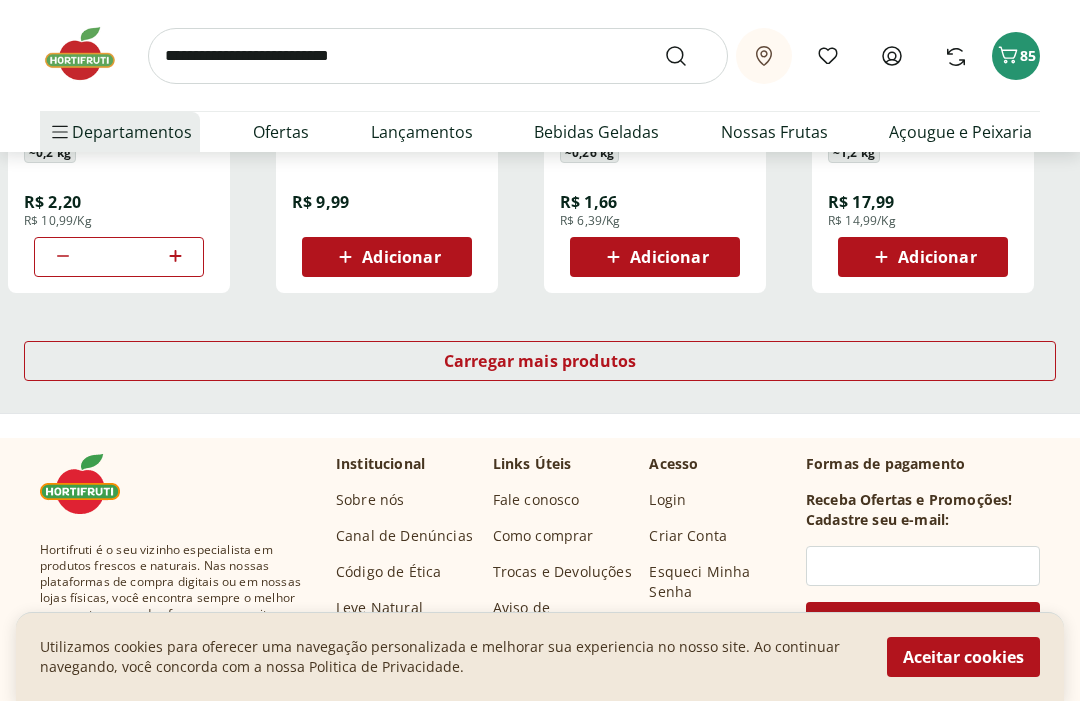 click on "Carregar mais produtos" at bounding box center [540, 362] 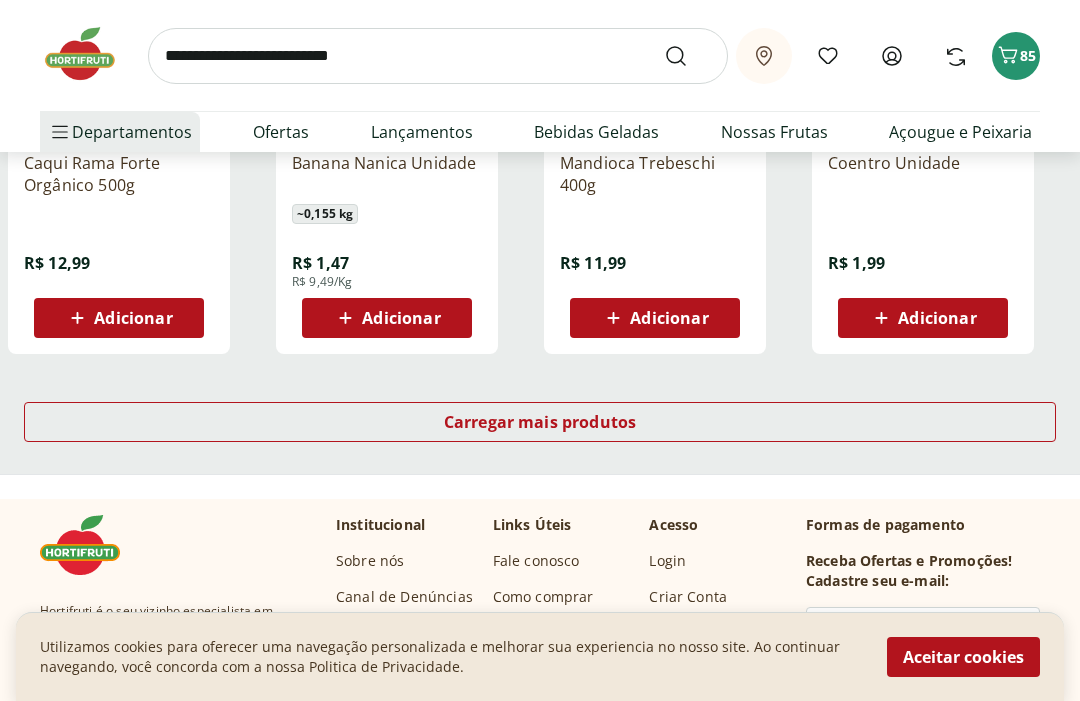 scroll, scrollTop: 9154, scrollLeft: 0, axis: vertical 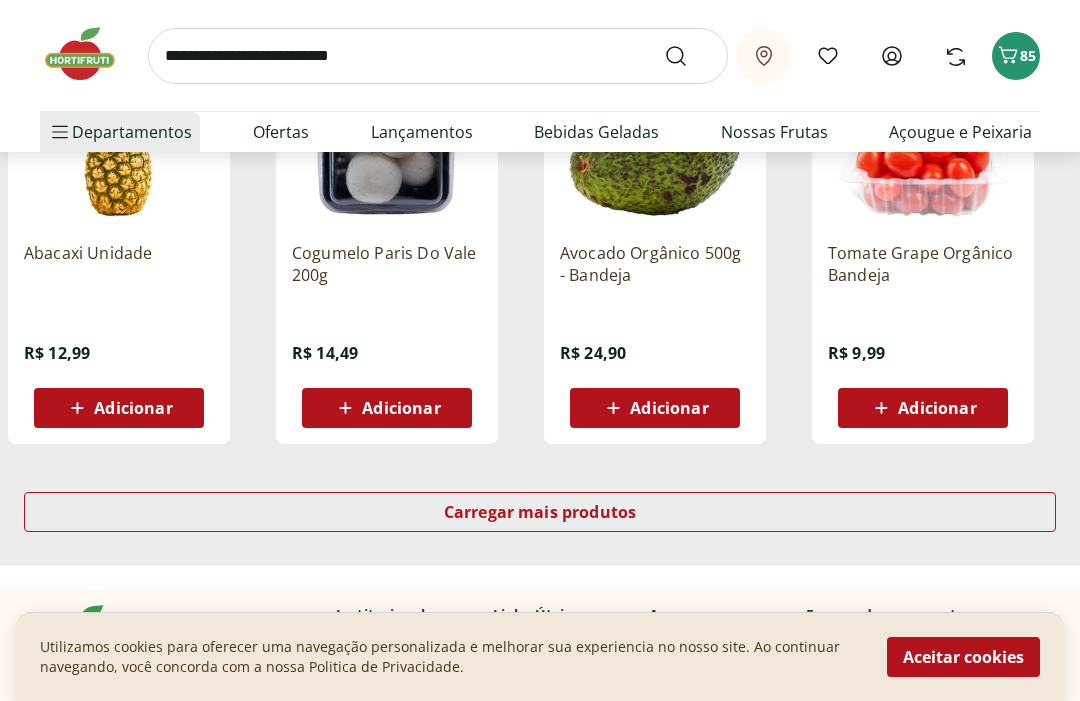 click on "Carregar mais produtos" at bounding box center (540, 512) 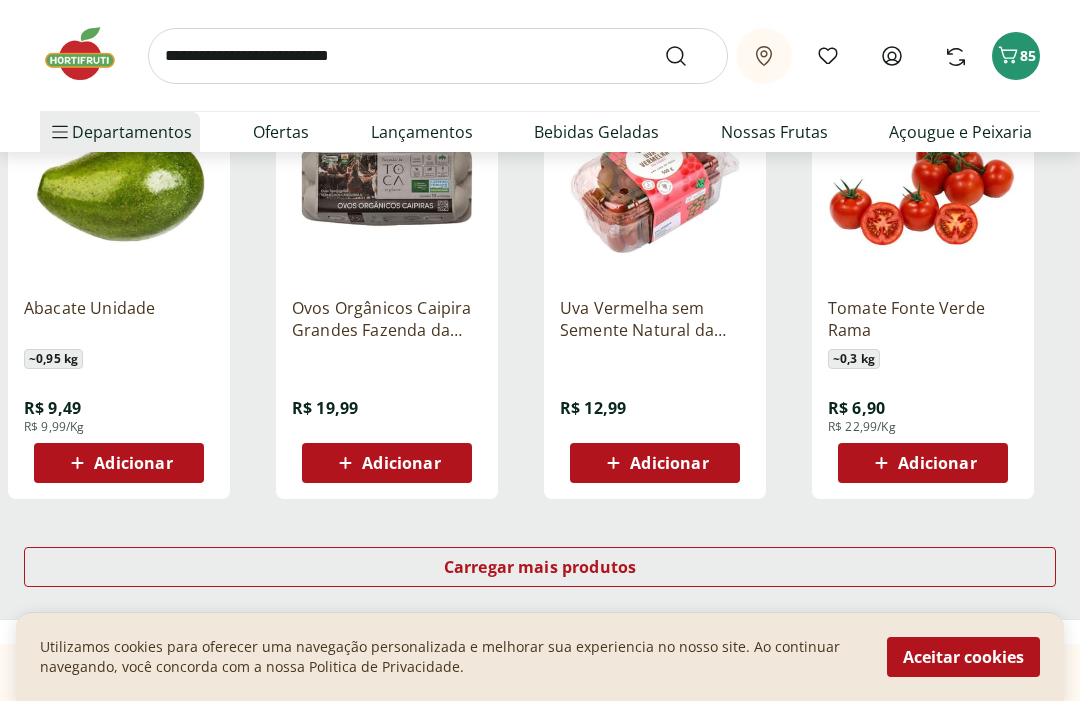 scroll, scrollTop: 11653, scrollLeft: 0, axis: vertical 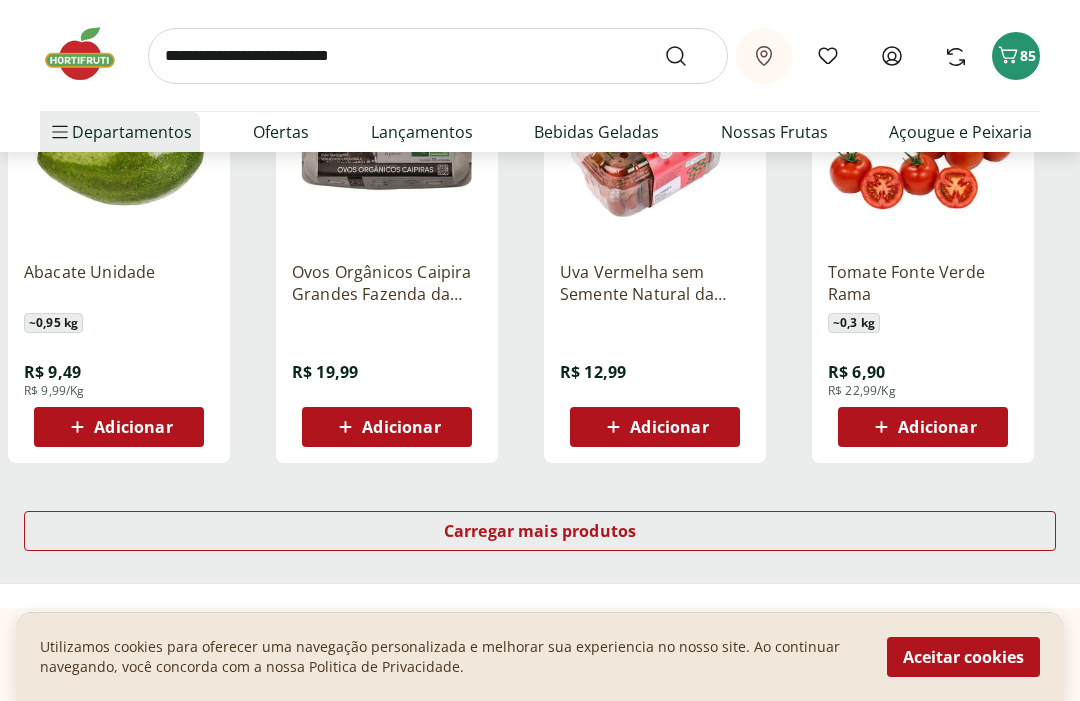 click on "Carregar mais produtos" at bounding box center (540, 531) 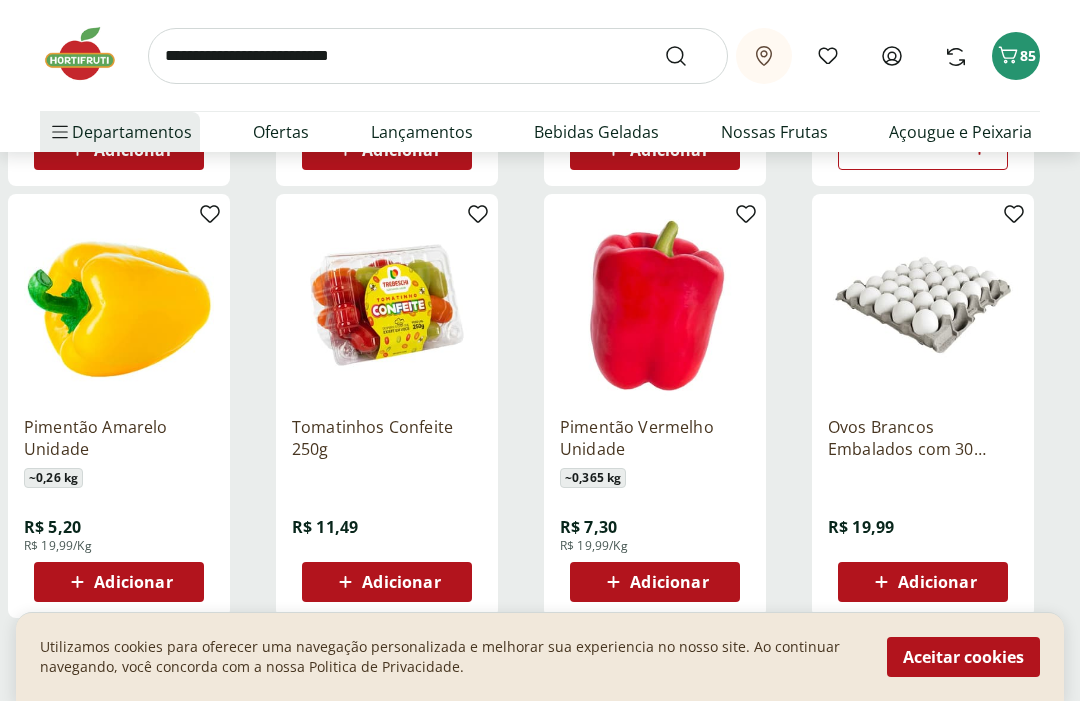 scroll, scrollTop: 12802, scrollLeft: 0, axis: vertical 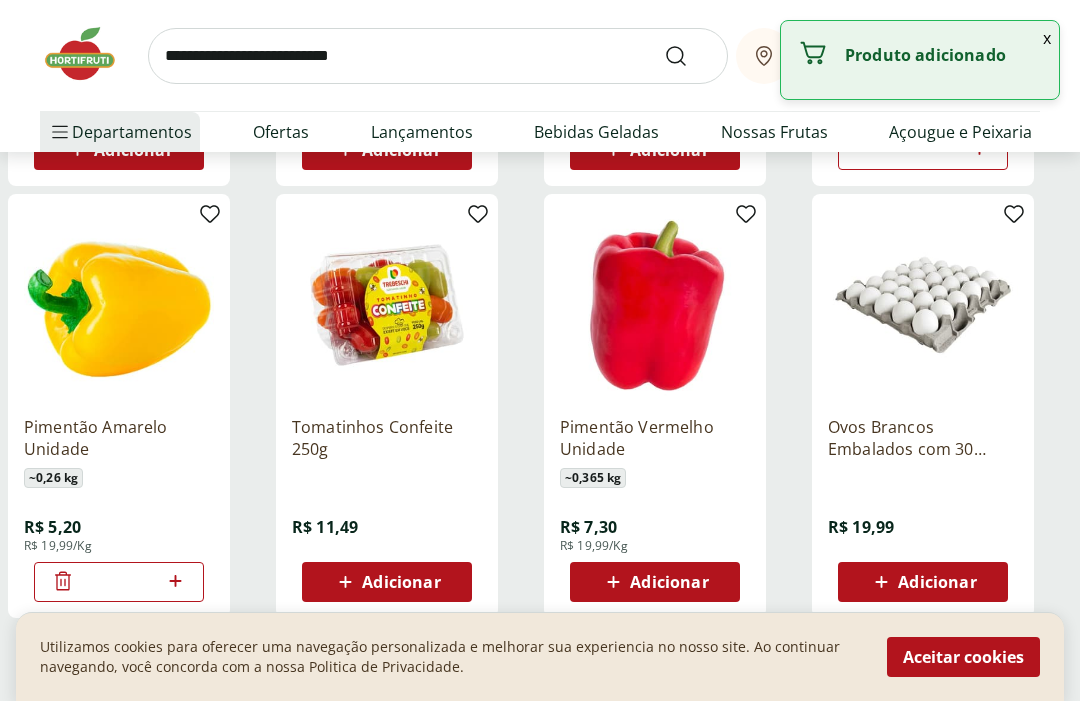 click on "Adicionar" at bounding box center (655, 582) 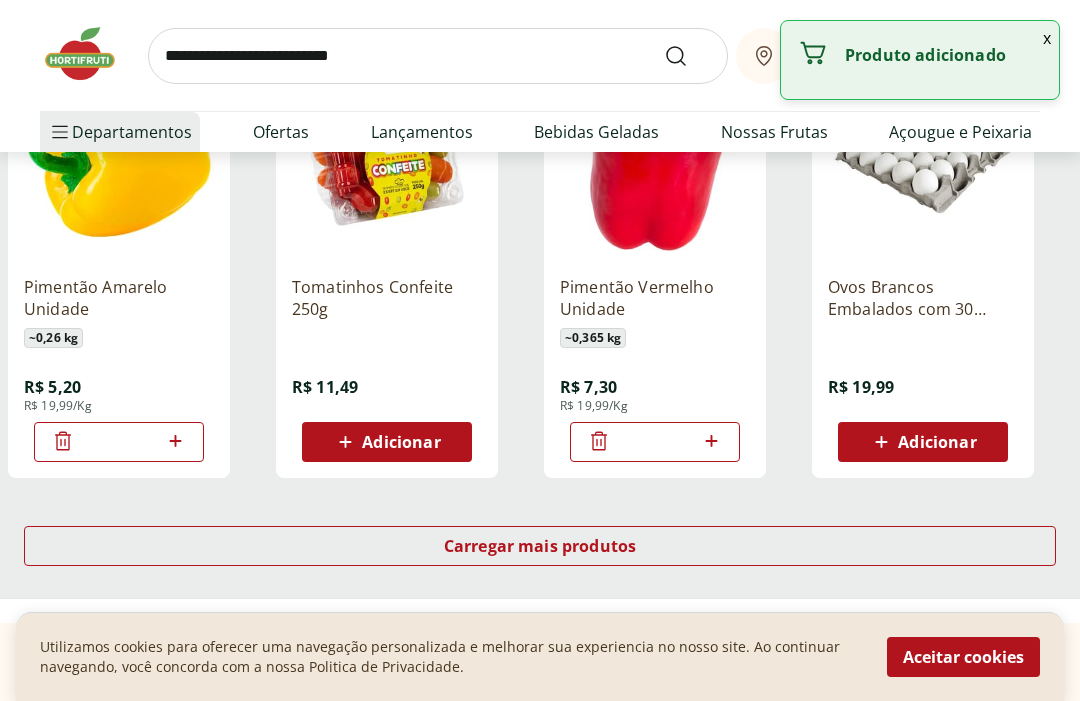 scroll, scrollTop: 12948, scrollLeft: 0, axis: vertical 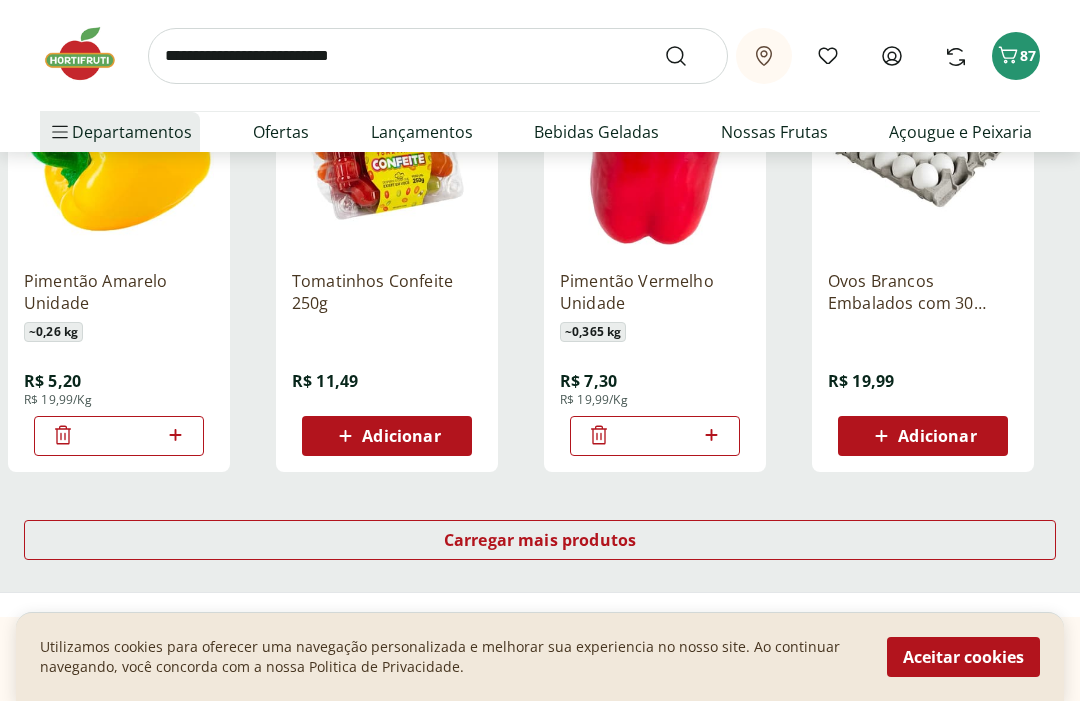 click on "Carregar mais produtos" at bounding box center [540, 540] 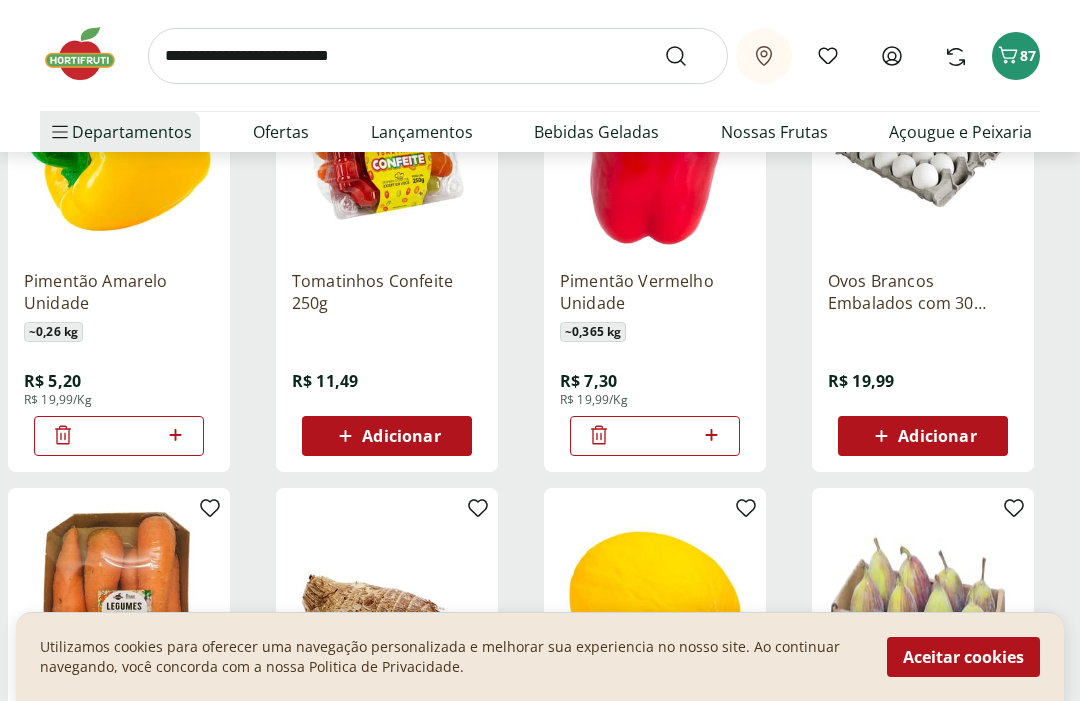 type on "*" 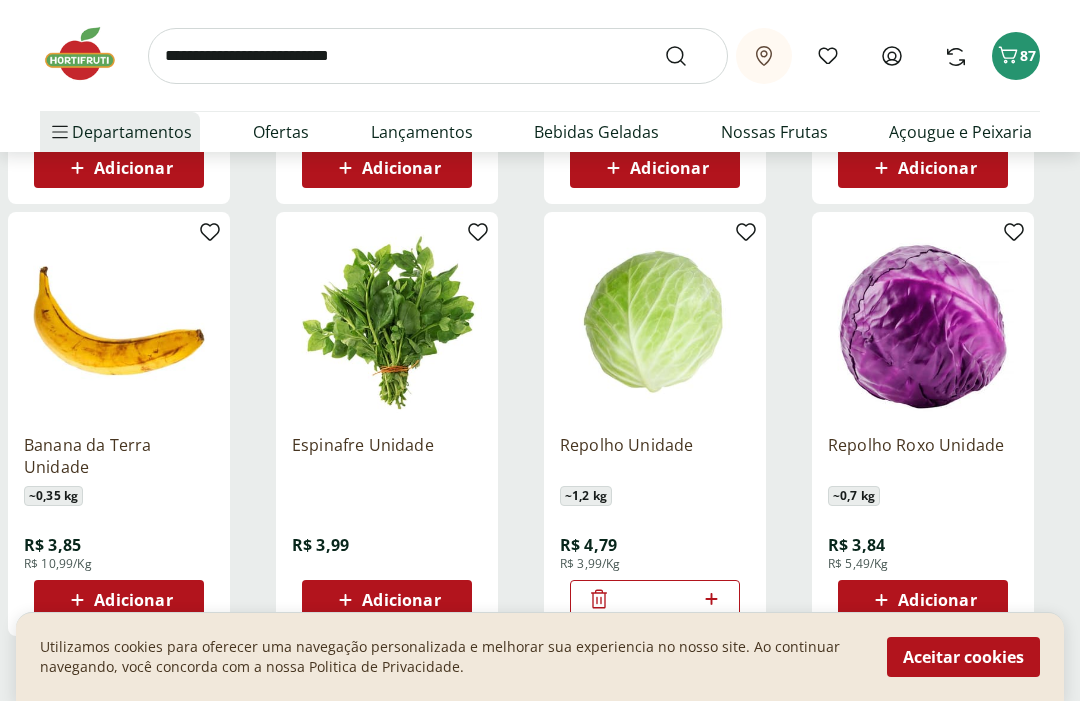 scroll, scrollTop: 14095, scrollLeft: 0, axis: vertical 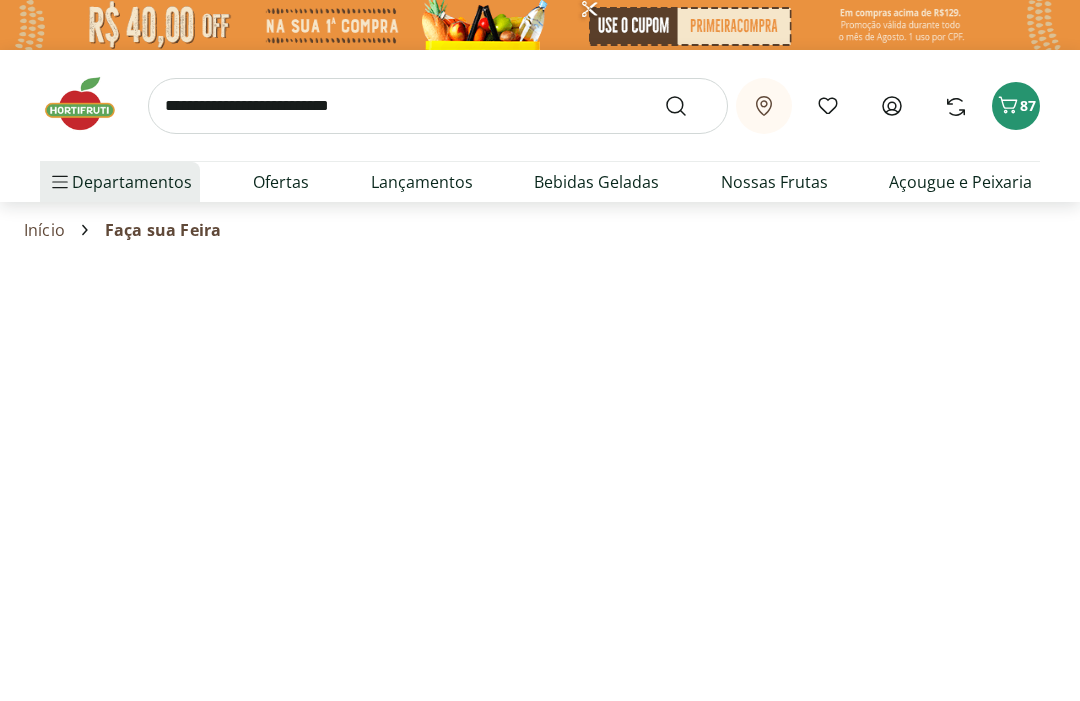 select on "**********" 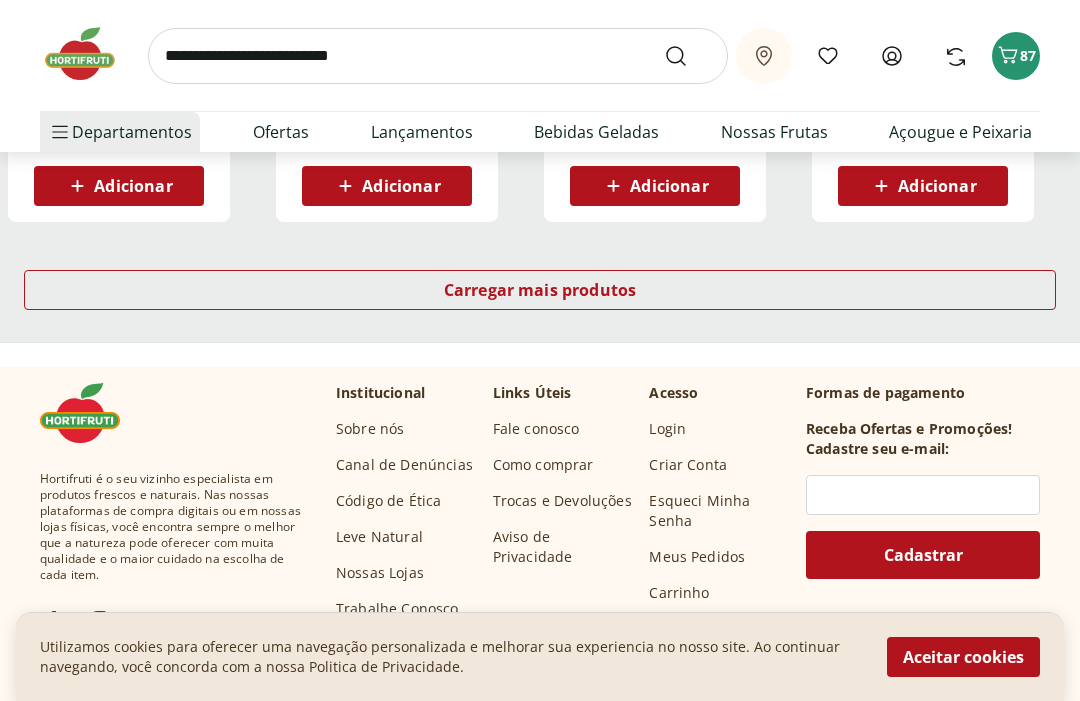 click on "Carregar mais produtos" at bounding box center [540, 291] 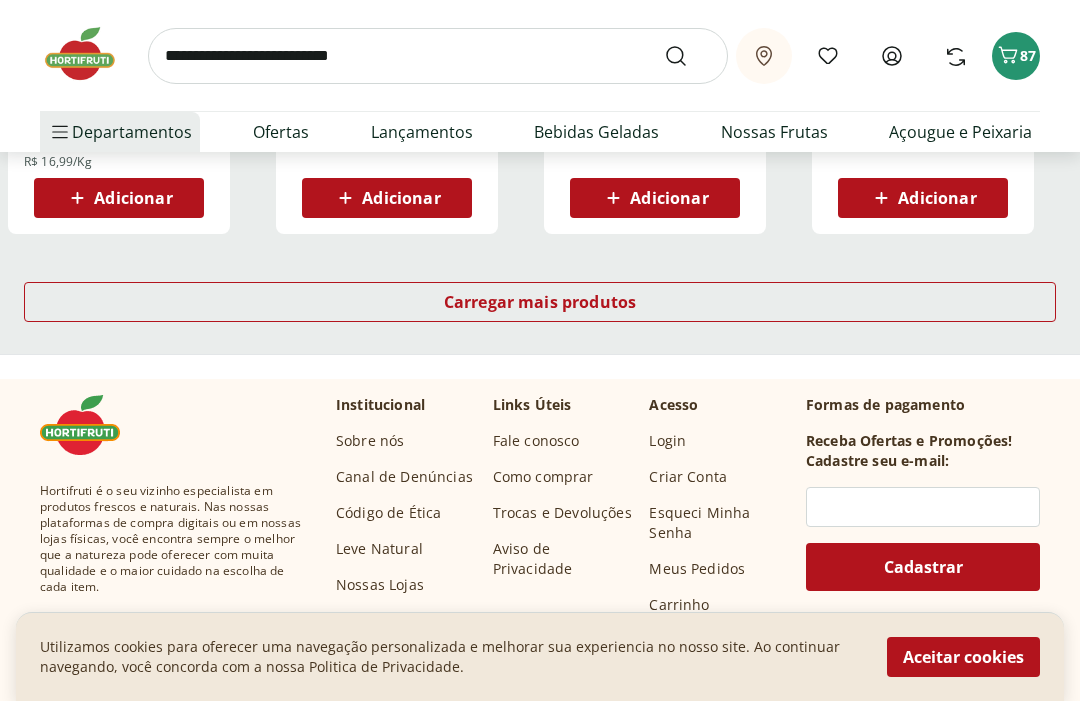 scroll, scrollTop: 2744, scrollLeft: 0, axis: vertical 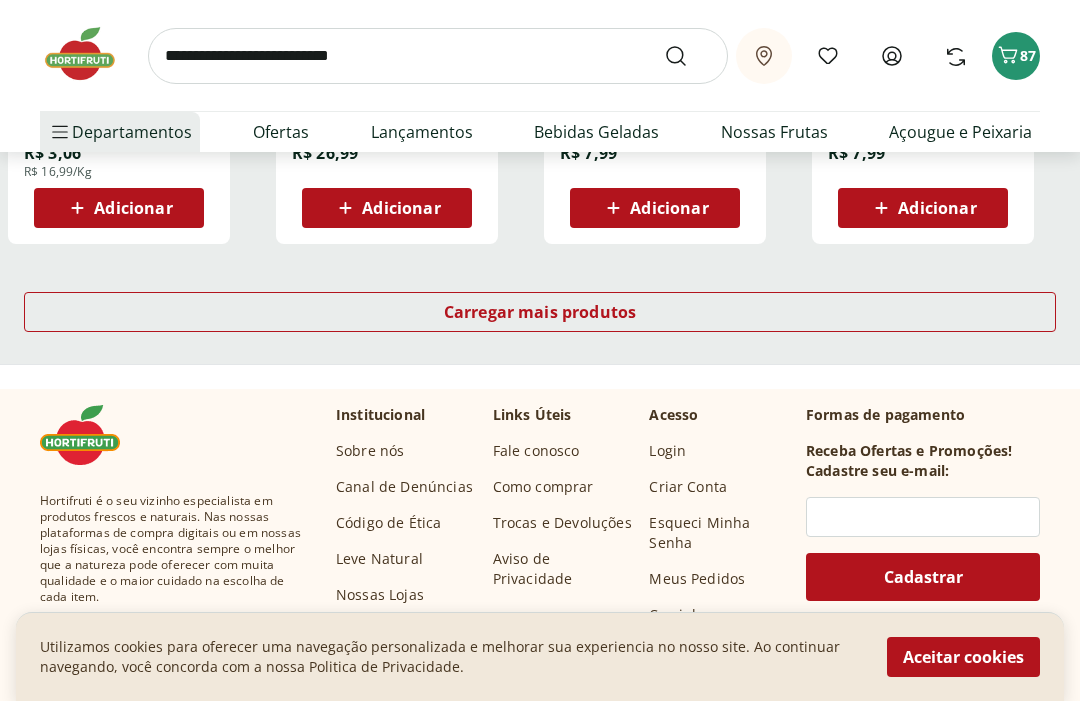 click on "Carregar mais produtos" at bounding box center (540, 312) 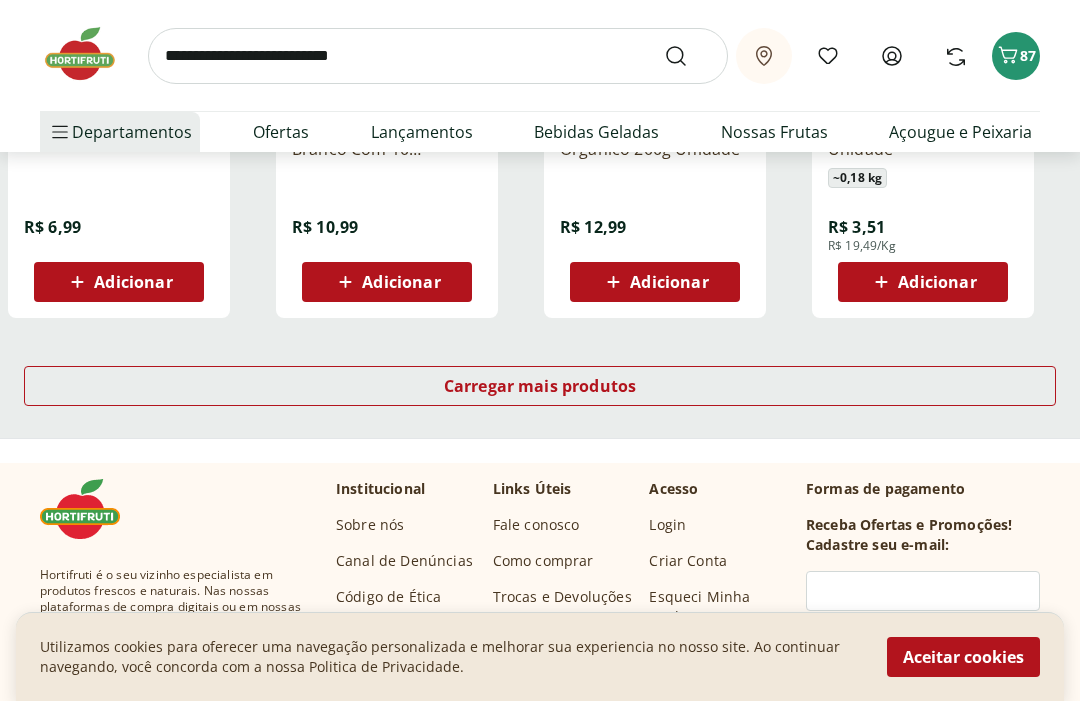 scroll, scrollTop: 3998, scrollLeft: 0, axis: vertical 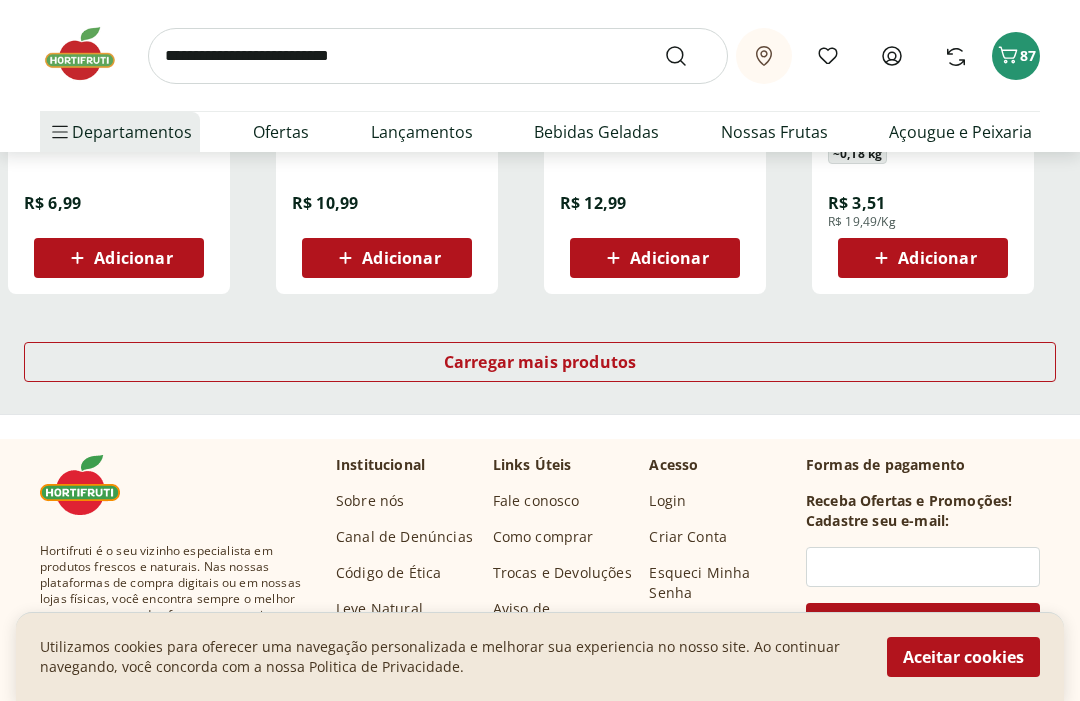 click on "Carregar mais produtos" at bounding box center [540, 362] 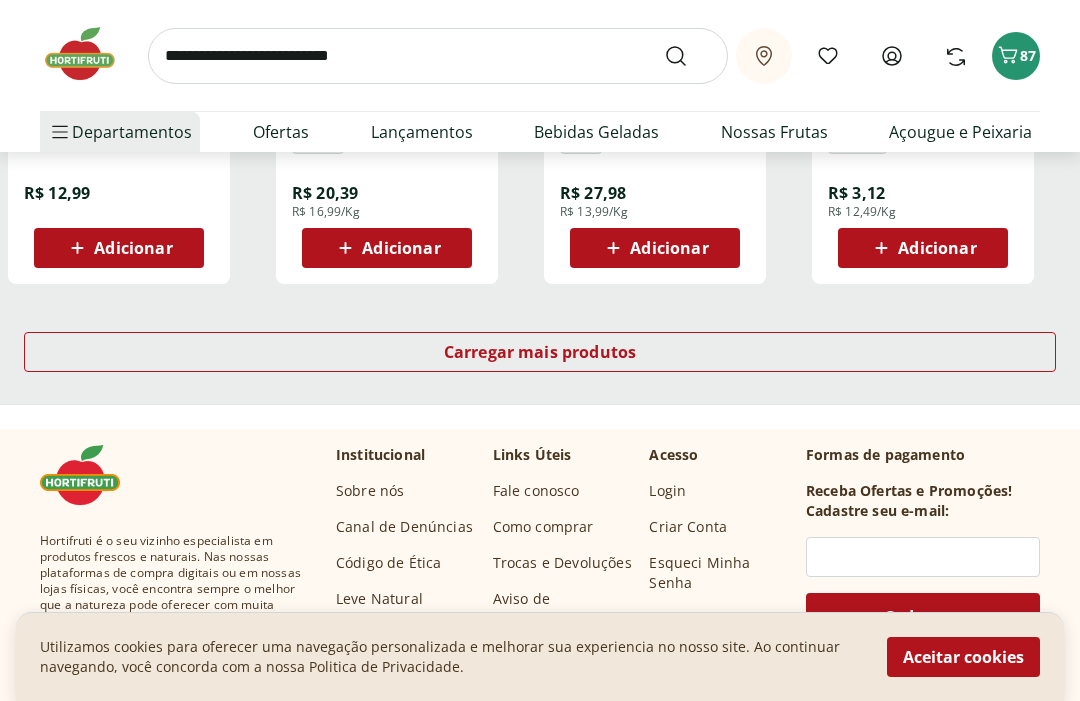 scroll, scrollTop: 5312, scrollLeft: 0, axis: vertical 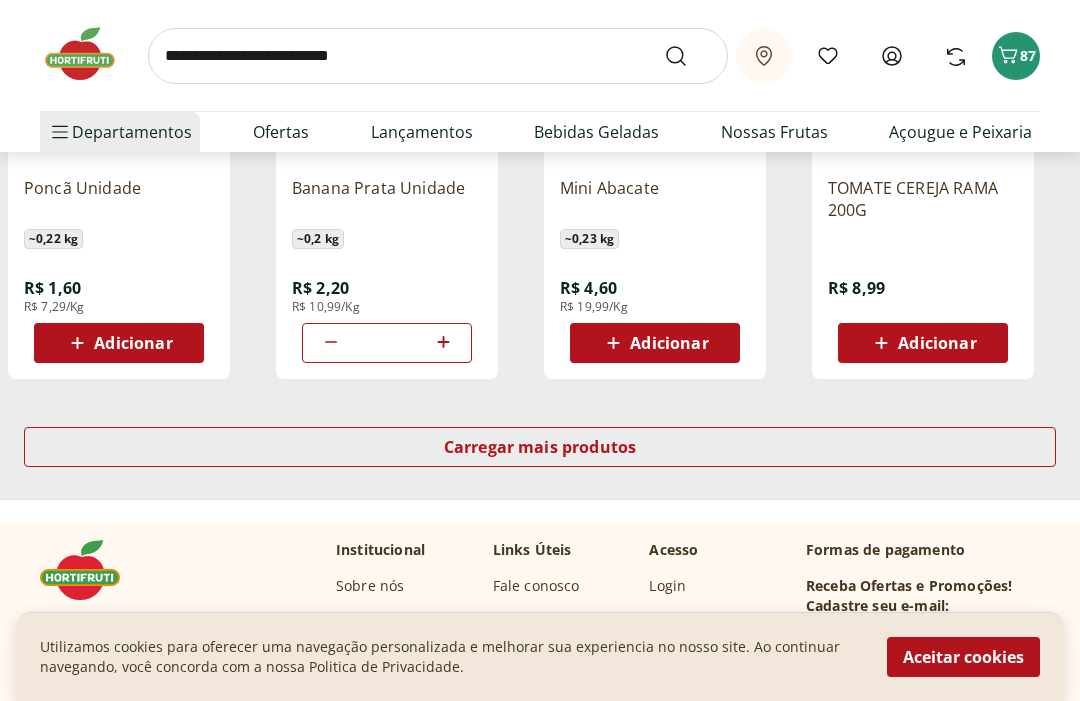click on "Carregar mais produtos" at bounding box center (540, 447) 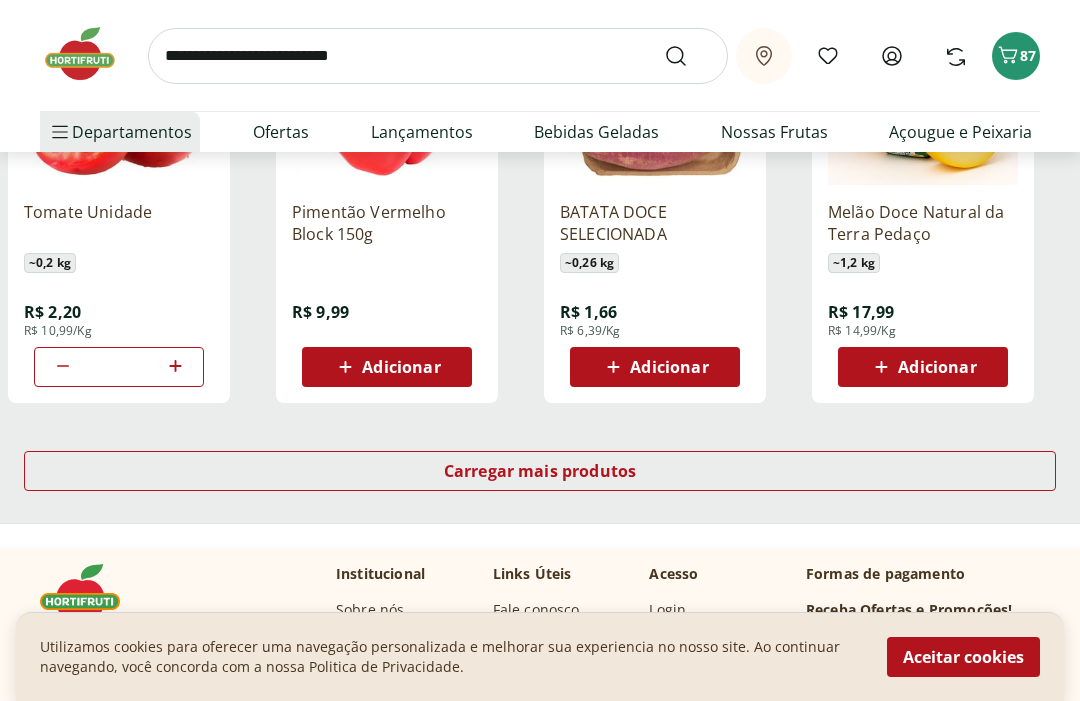 scroll, scrollTop: 7801, scrollLeft: 0, axis: vertical 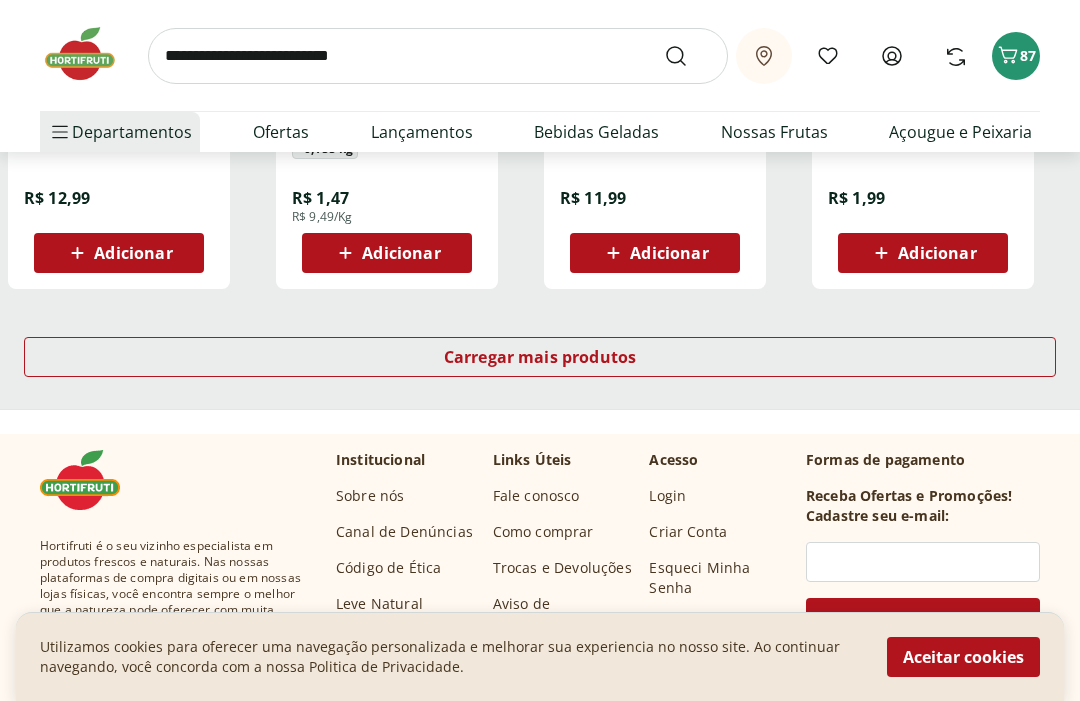 click on "Carregar mais produtos" at bounding box center [540, 357] 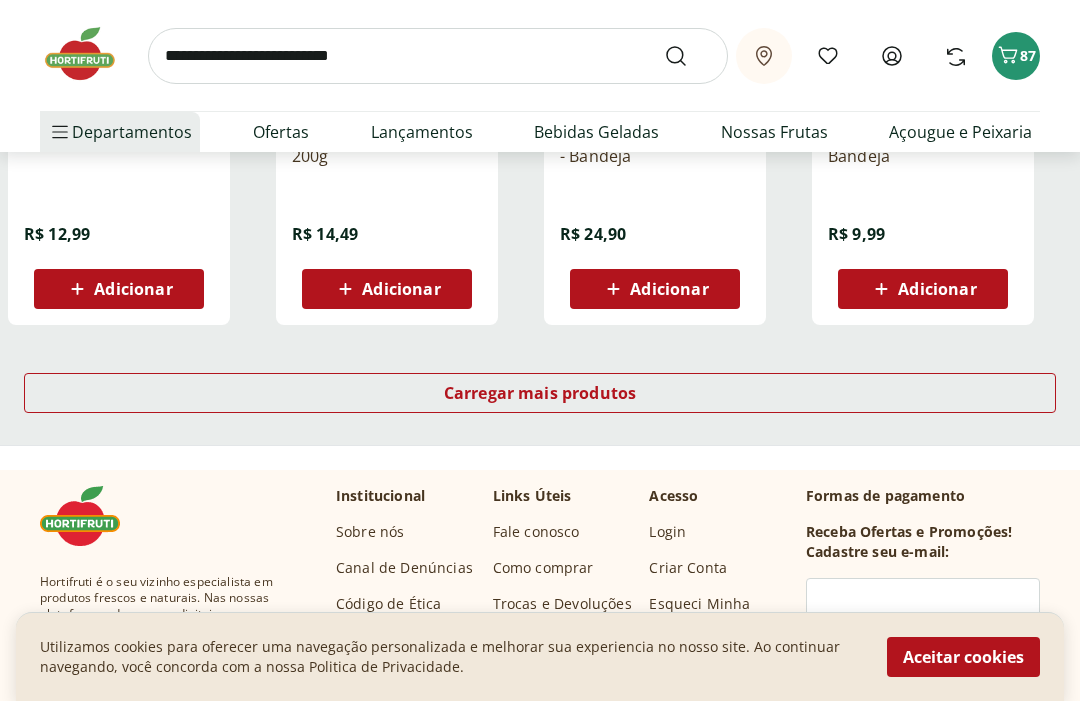 scroll, scrollTop: 10487, scrollLeft: 0, axis: vertical 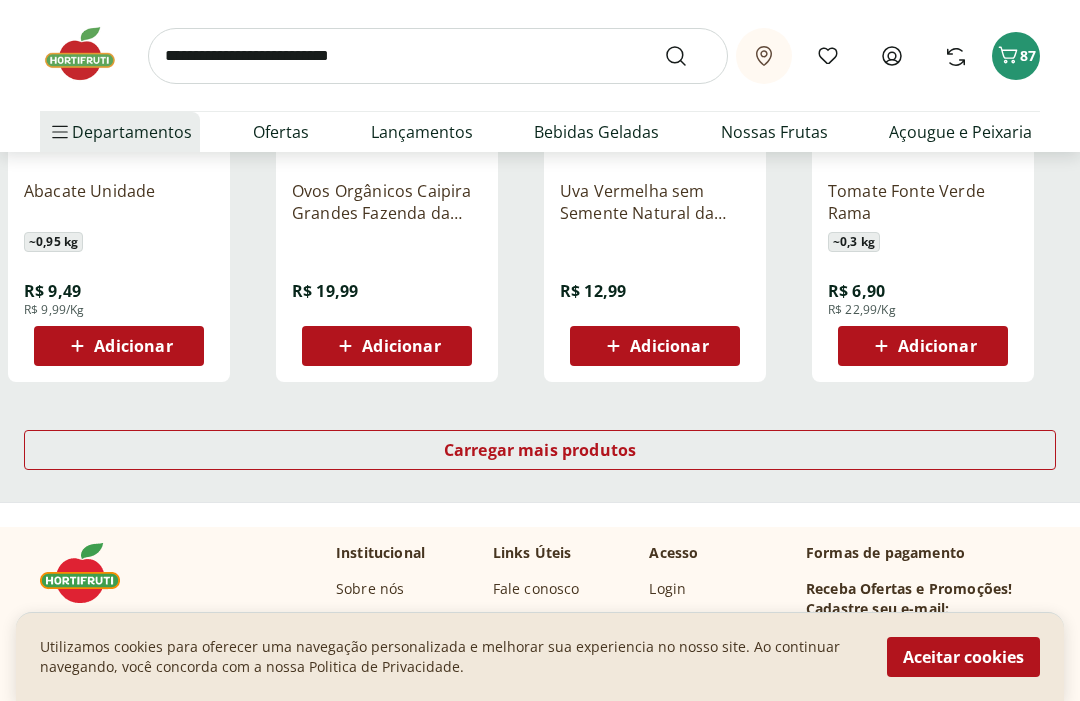 click on "Carregar mais produtos" at bounding box center [540, 450] 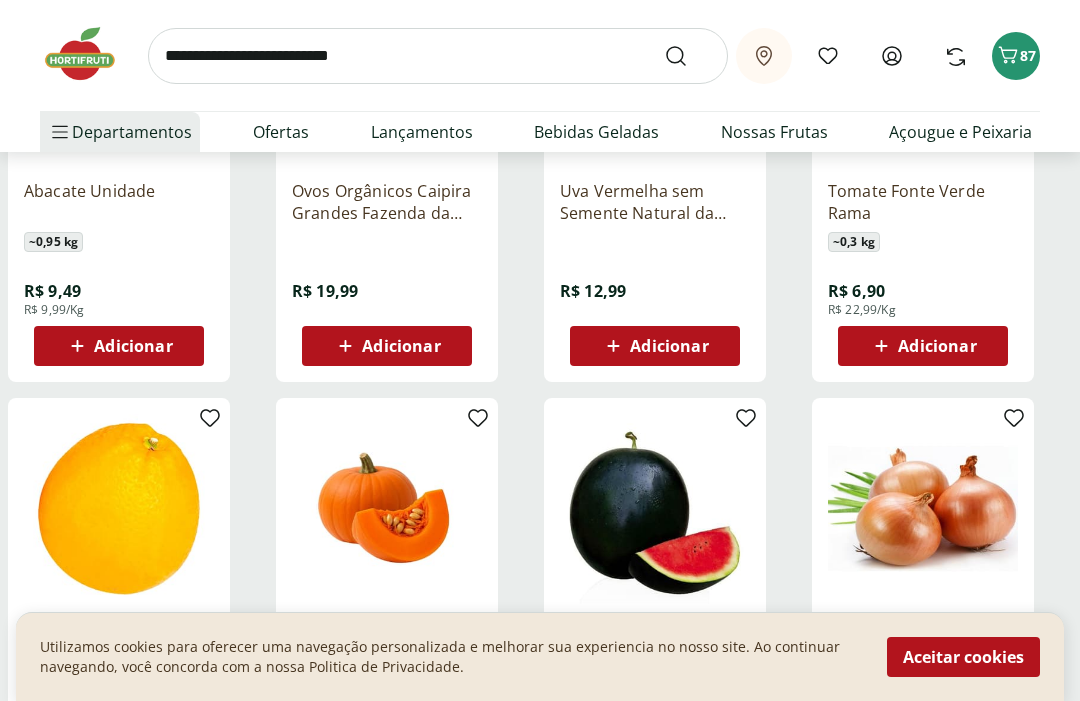 type on "*" 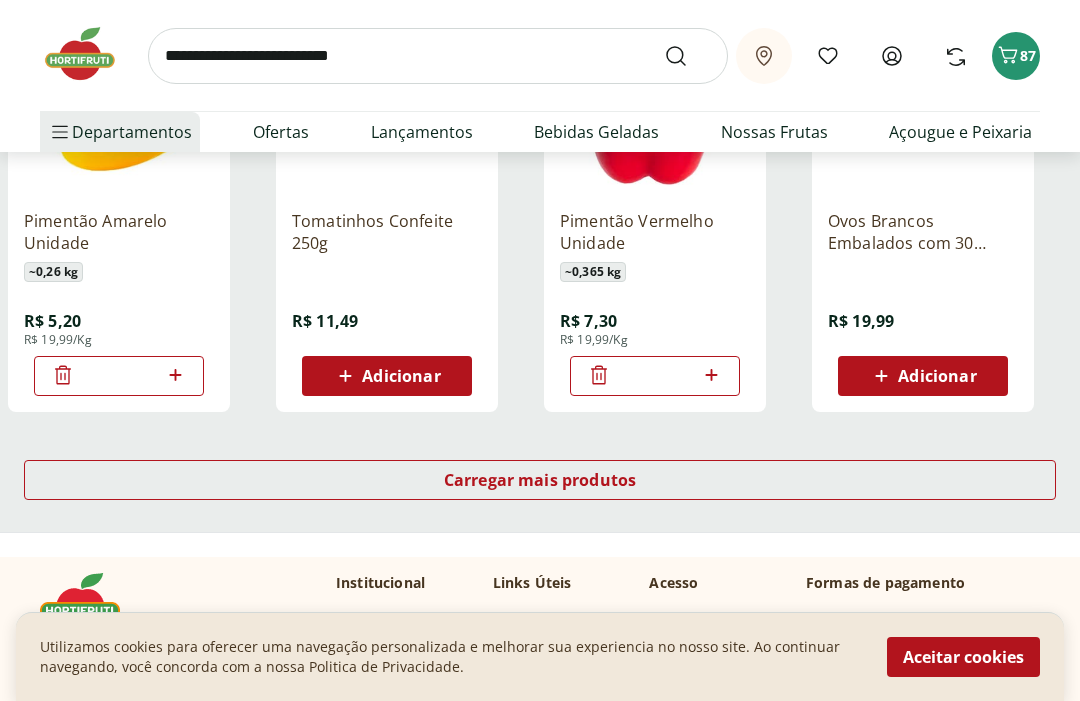 scroll, scrollTop: 13008, scrollLeft: 0, axis: vertical 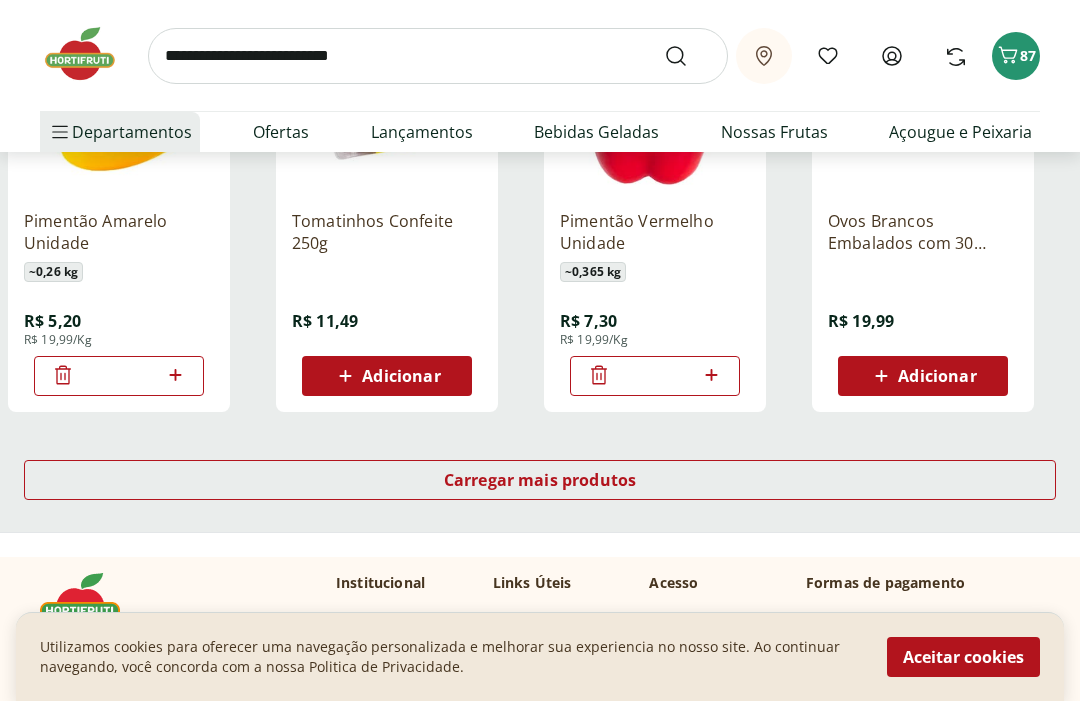 click on "Carregar mais produtos" at bounding box center [540, 480] 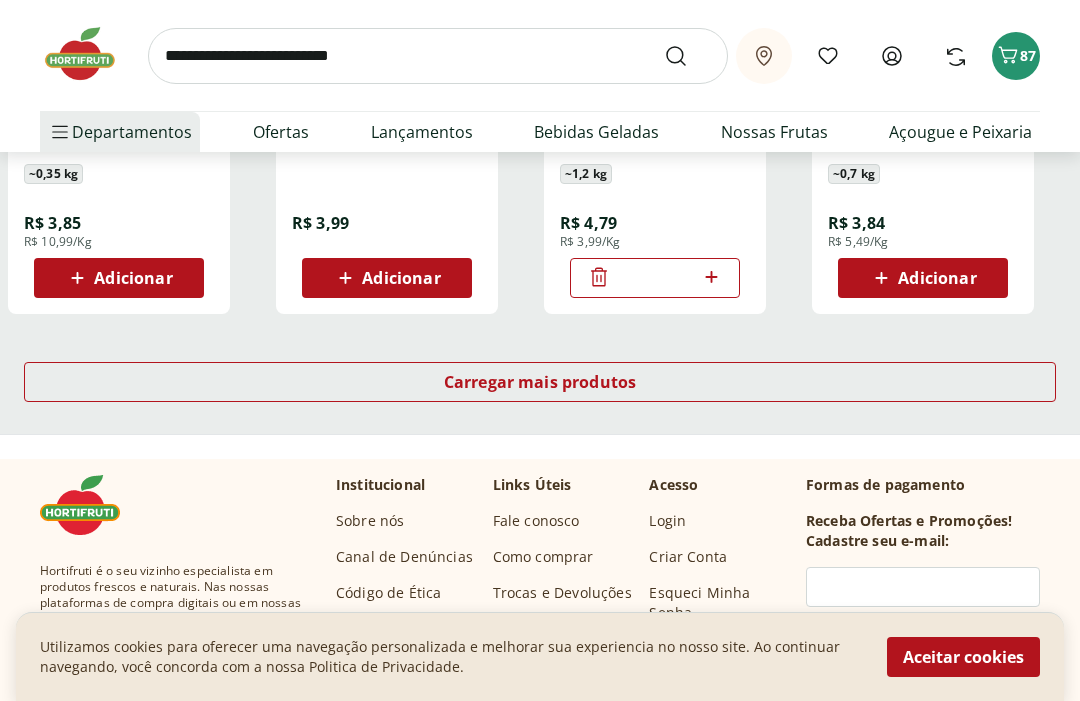 scroll, scrollTop: 14408, scrollLeft: 0, axis: vertical 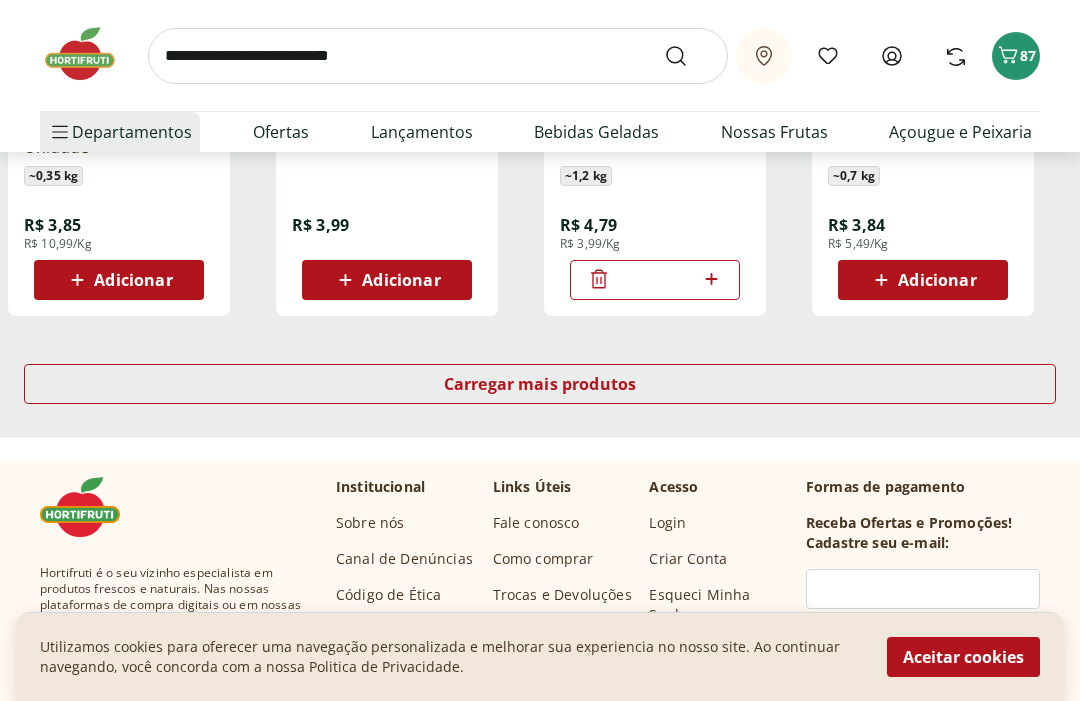 click on "Carregar mais produtos" at bounding box center (540, 384) 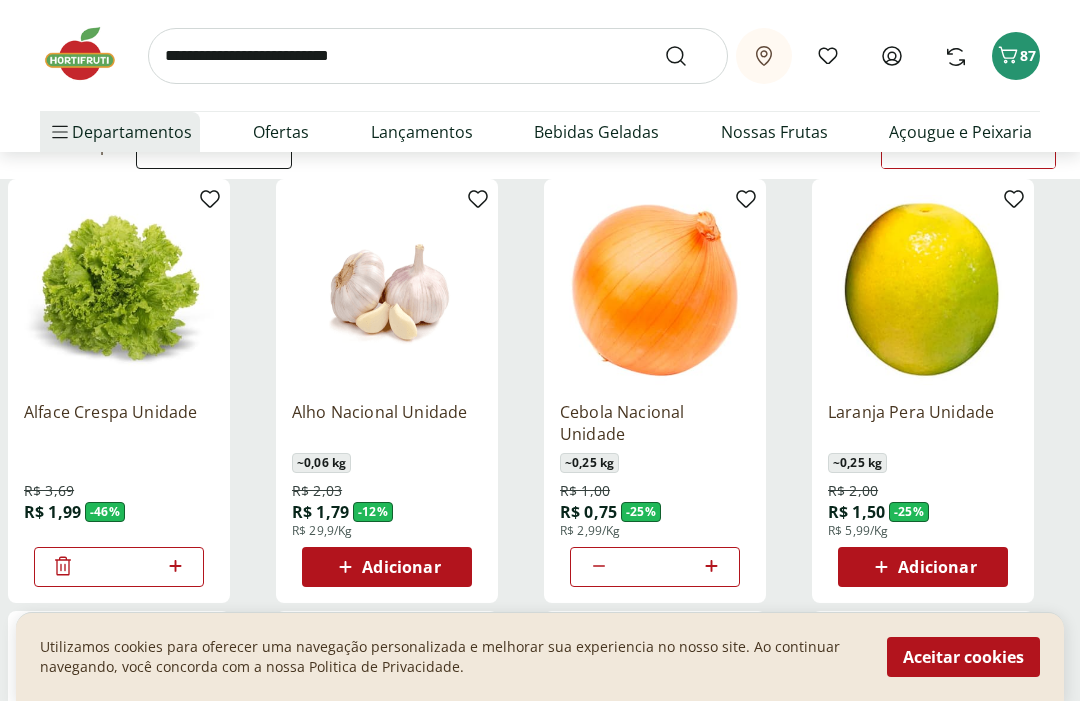 scroll, scrollTop: 0, scrollLeft: 0, axis: both 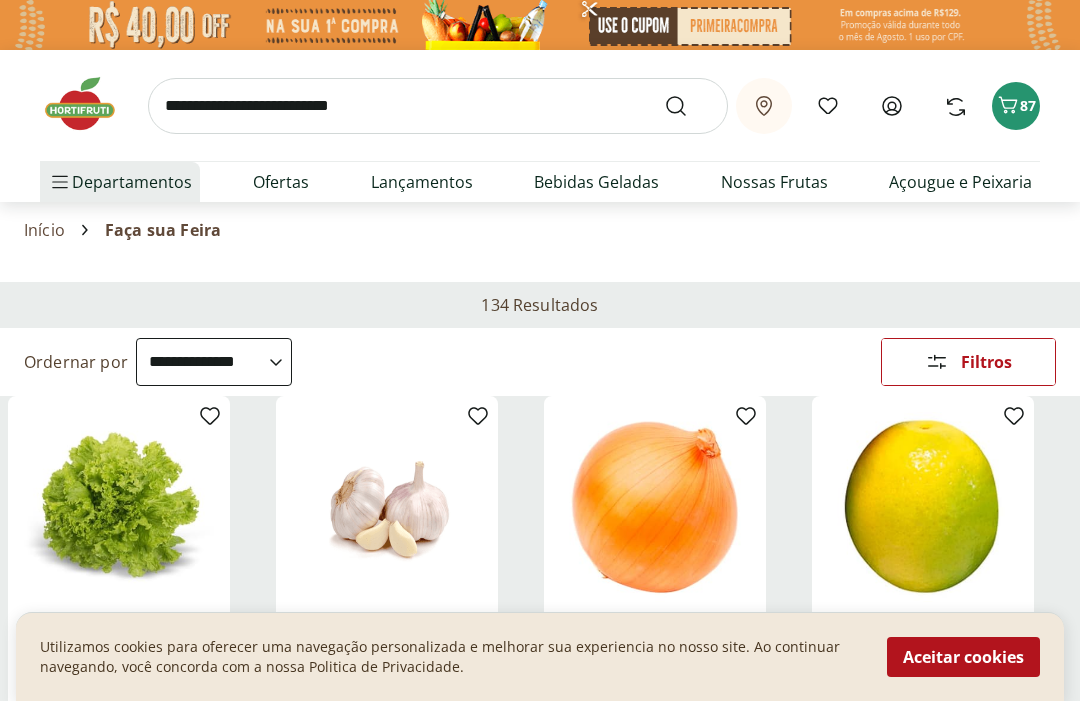 click on "Ofertas" at bounding box center [281, 182] 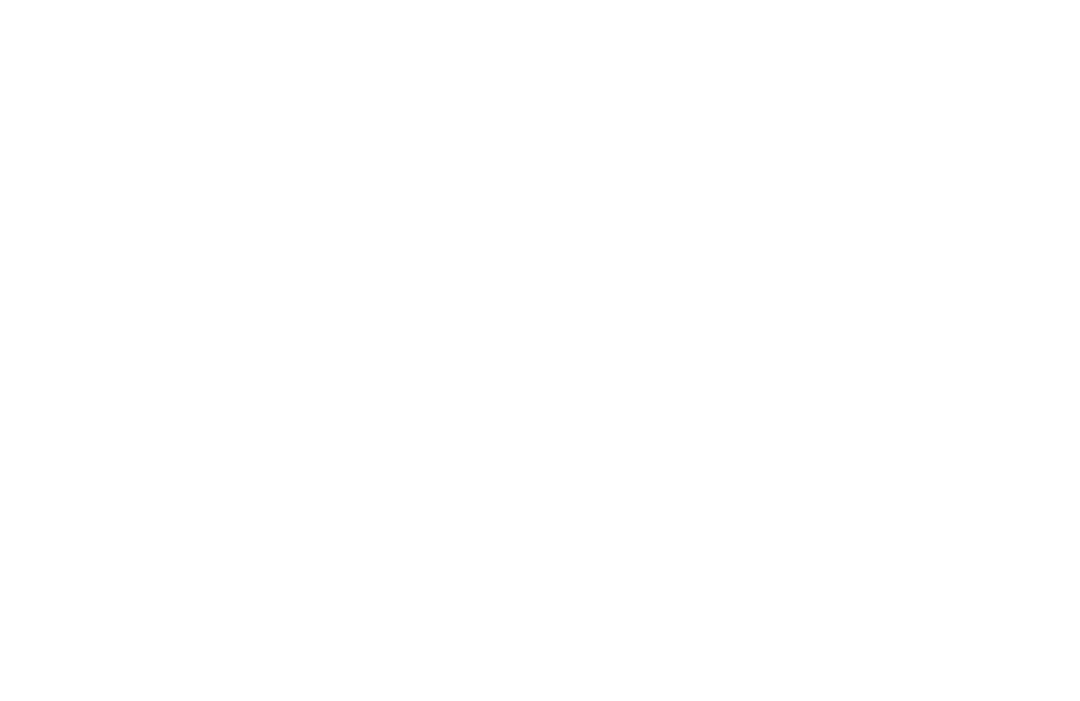 select on "**********" 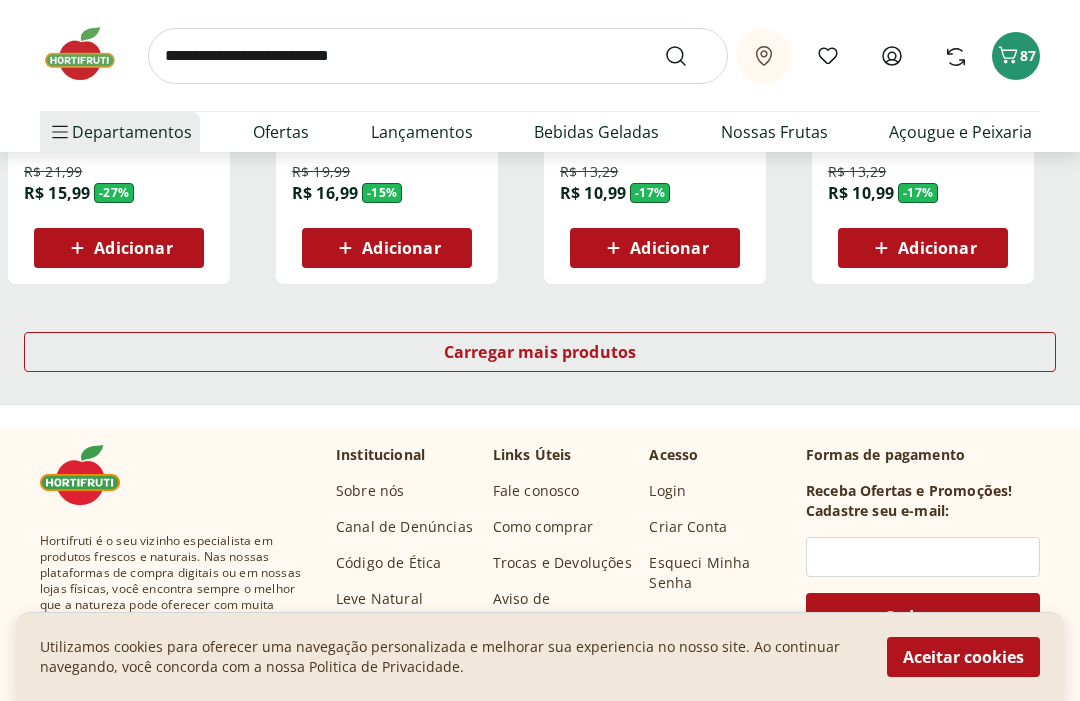 scroll, scrollTop: 1410, scrollLeft: 0, axis: vertical 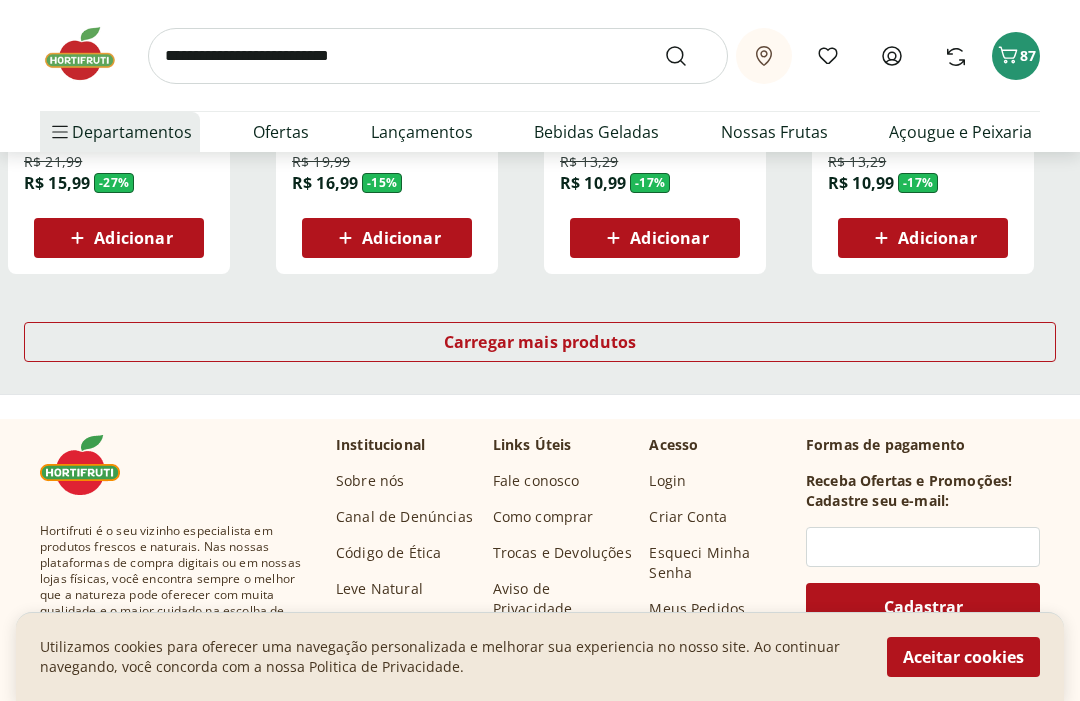 click on "Carregar mais produtos" at bounding box center (540, 342) 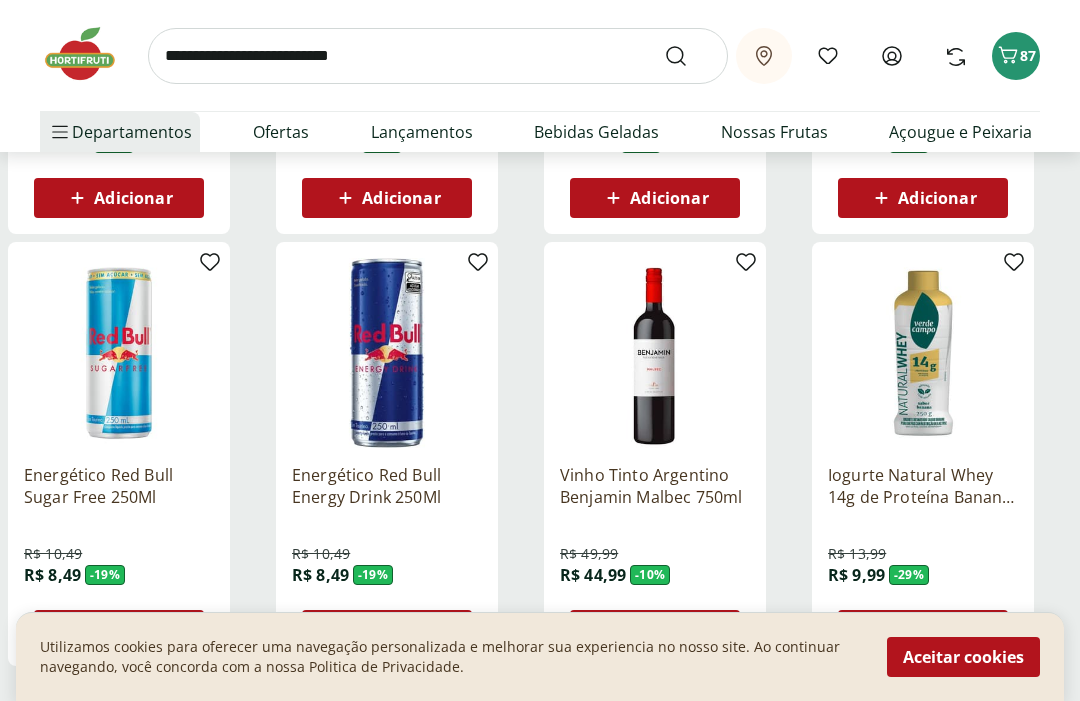 scroll, scrollTop: 2323, scrollLeft: 0, axis: vertical 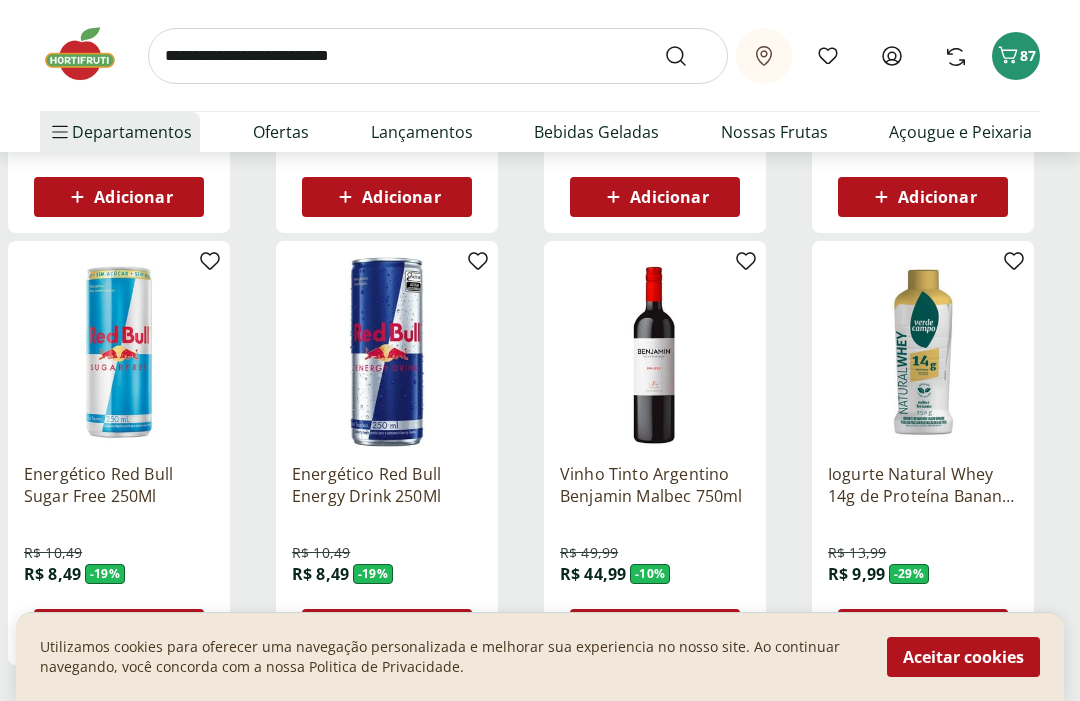click at bounding box center (438, 56) 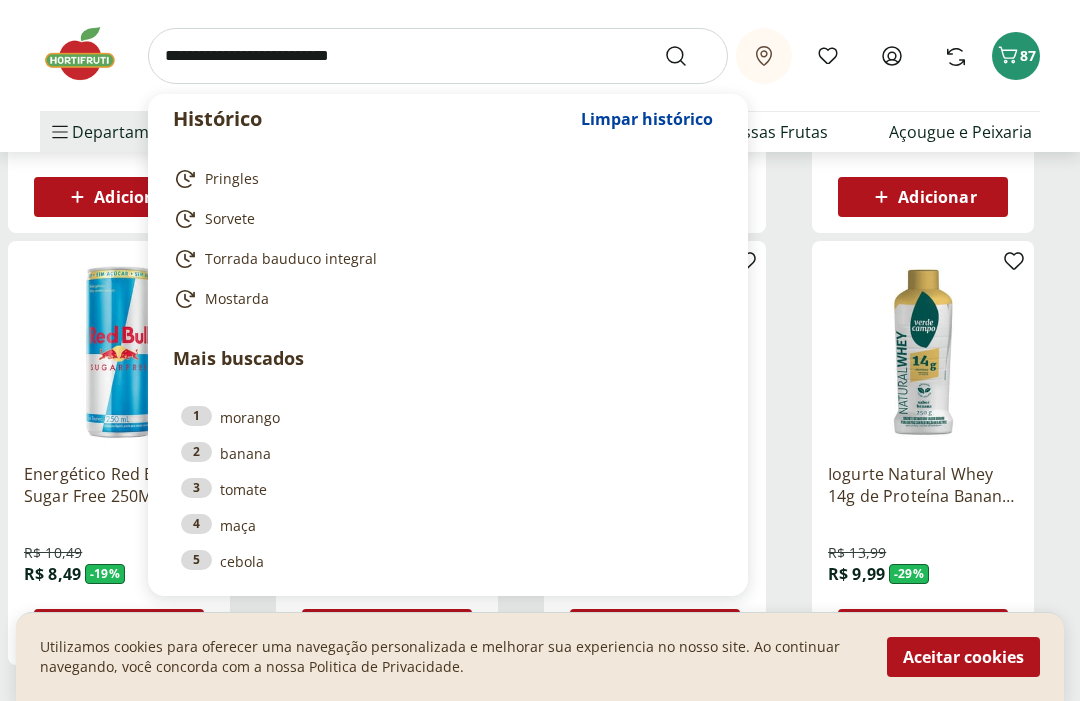 scroll, scrollTop: 2322, scrollLeft: 0, axis: vertical 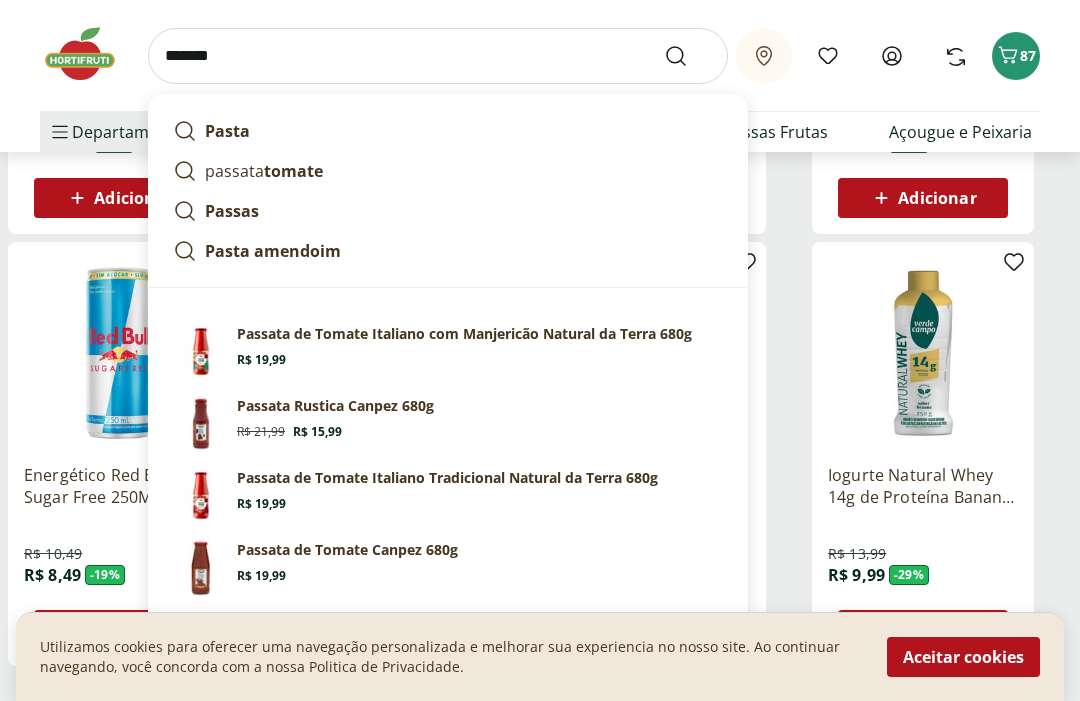 type on "*******" 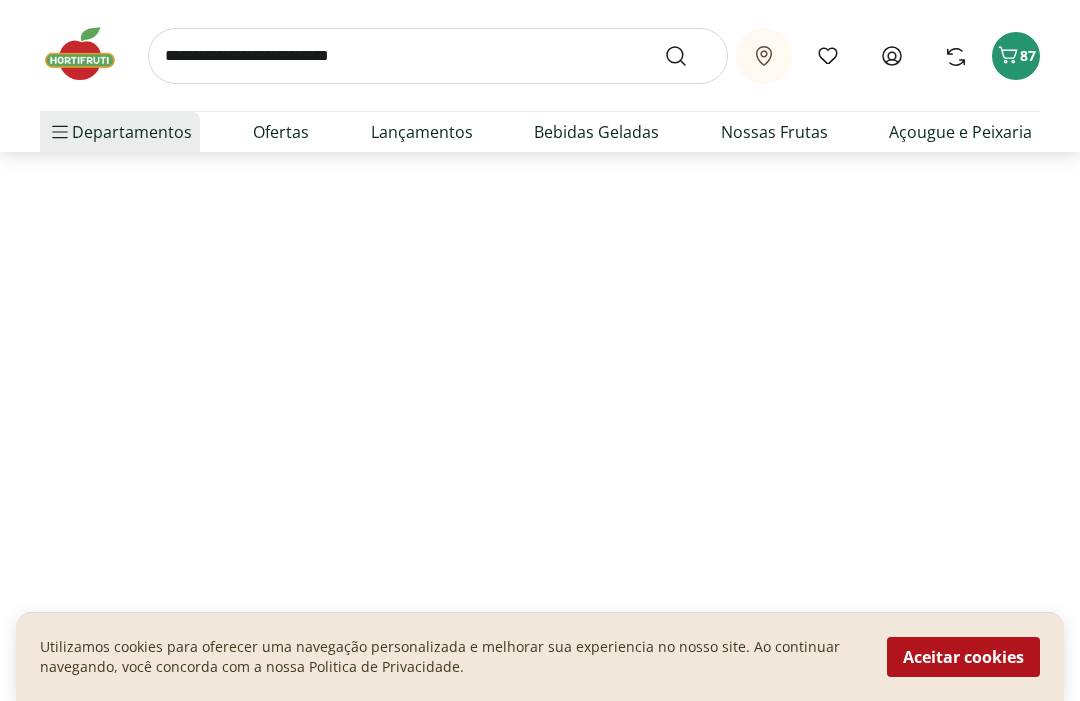 scroll, scrollTop: 0, scrollLeft: 0, axis: both 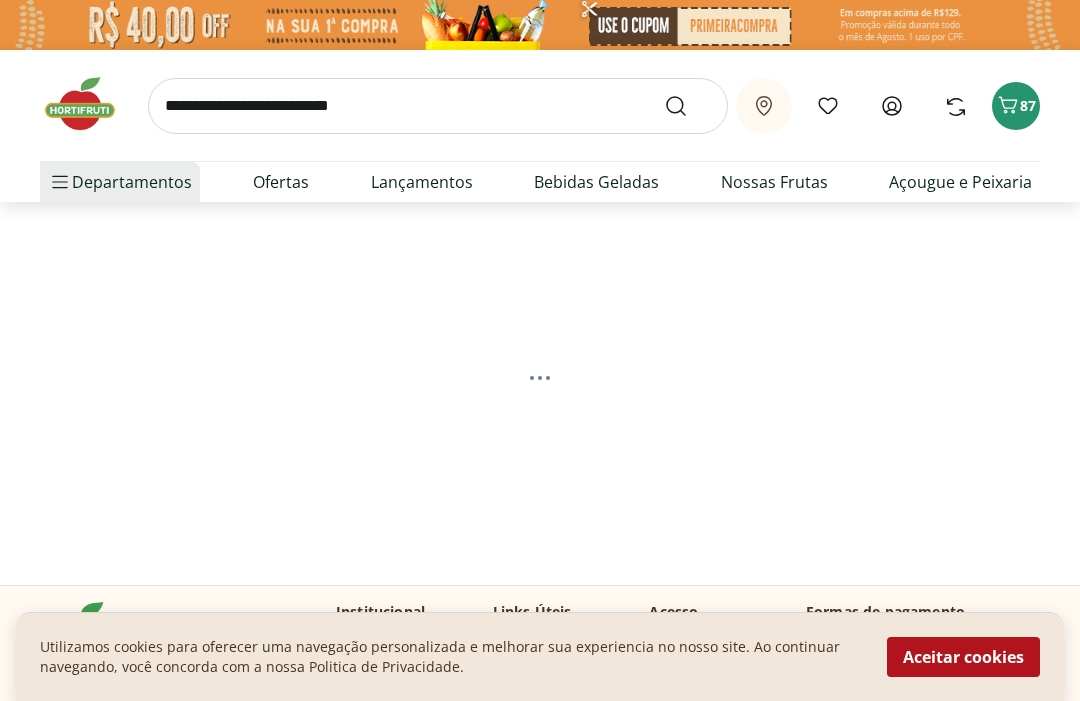 select on "**********" 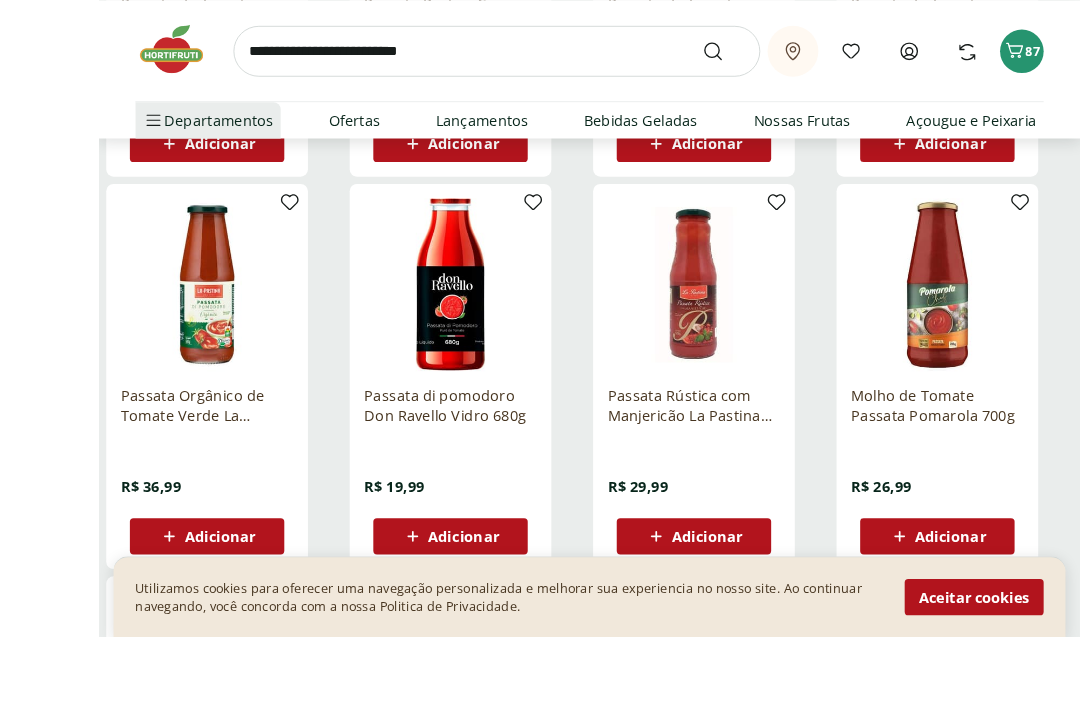 scroll, scrollTop: 707, scrollLeft: 0, axis: vertical 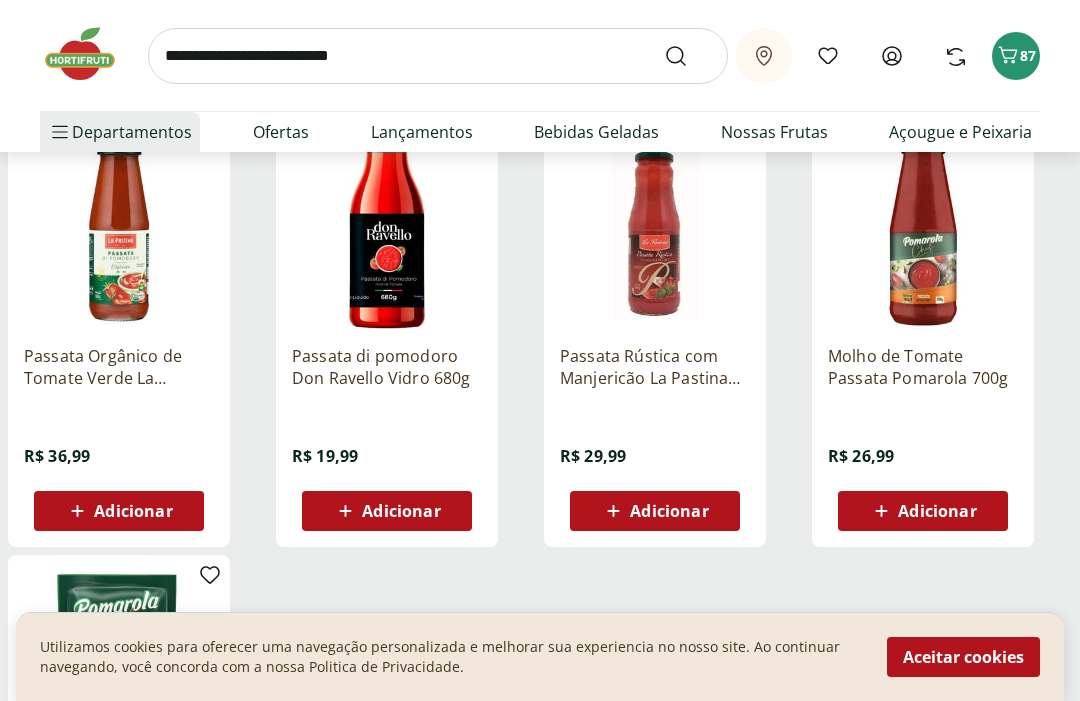 click on "Passata Rústica com Manjericão La Pastina 680g" at bounding box center [655, 367] 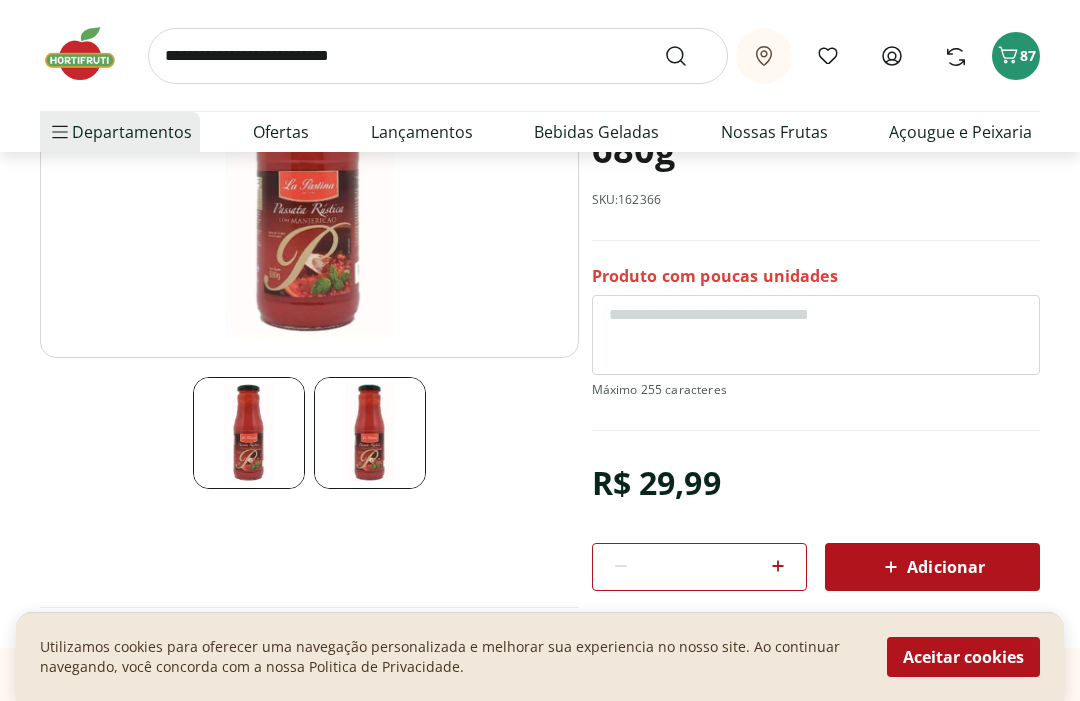 scroll, scrollTop: 355, scrollLeft: 0, axis: vertical 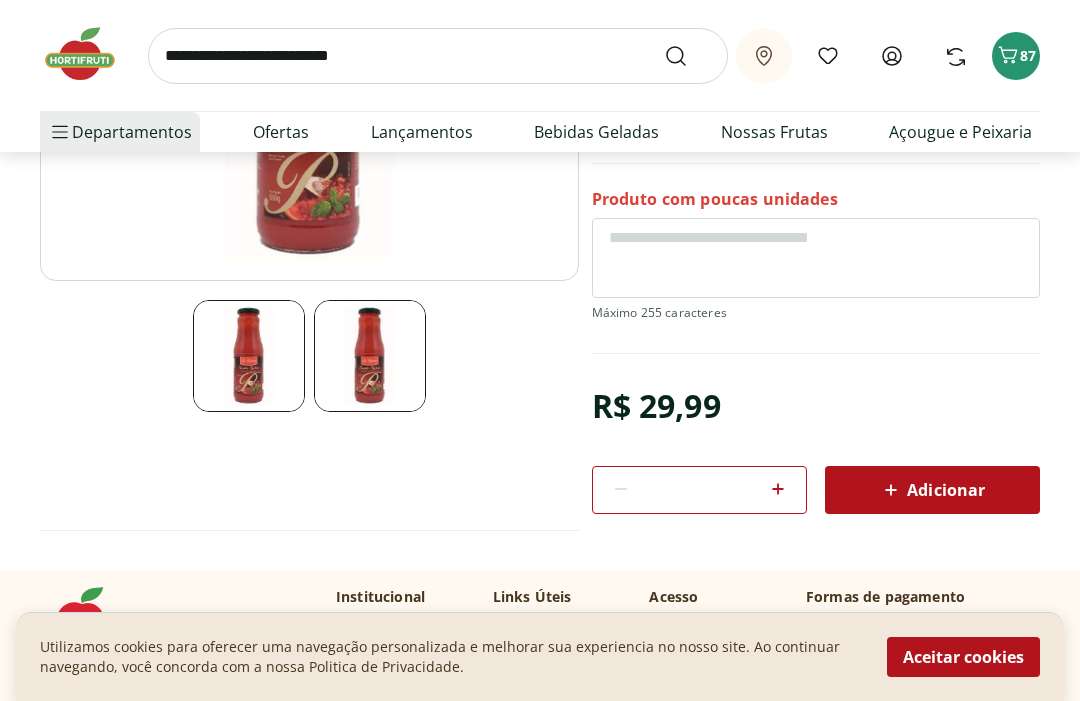 click on "Adicionar" at bounding box center [932, 490] 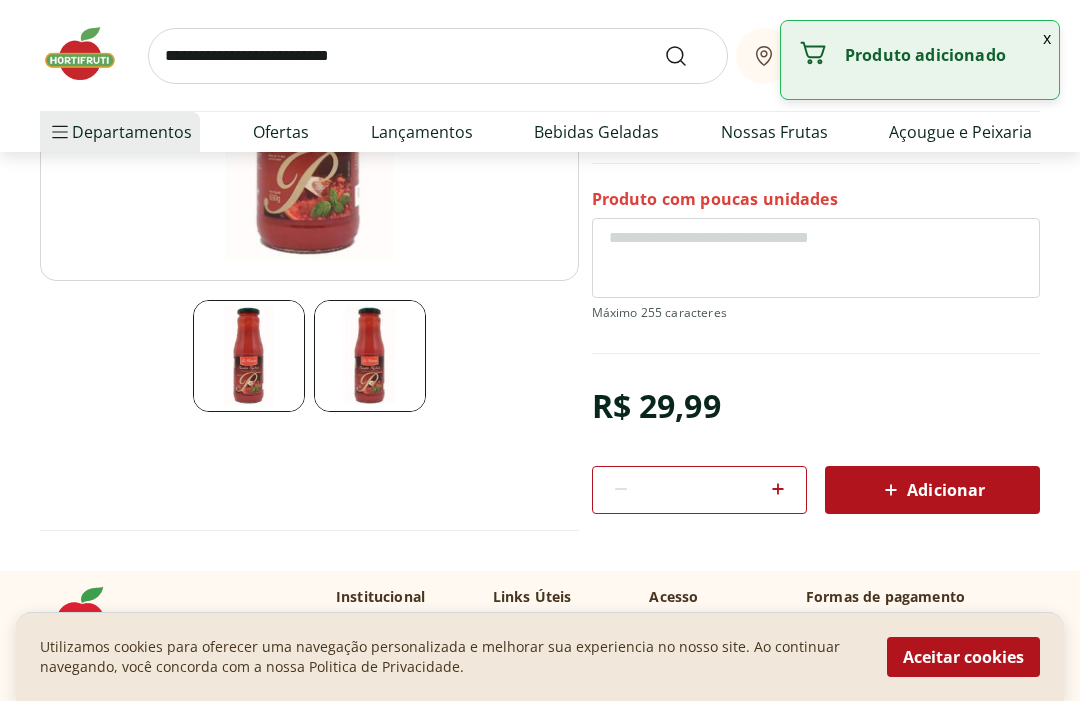 click on "Adicionar" at bounding box center (932, 490) 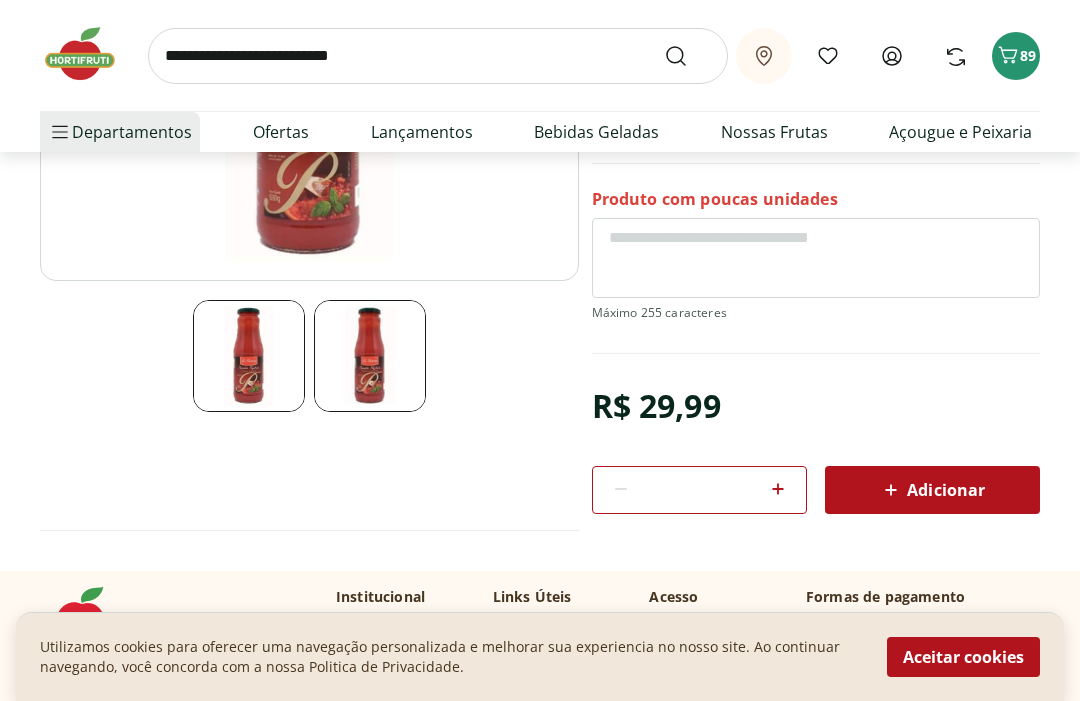 click at bounding box center (438, 56) 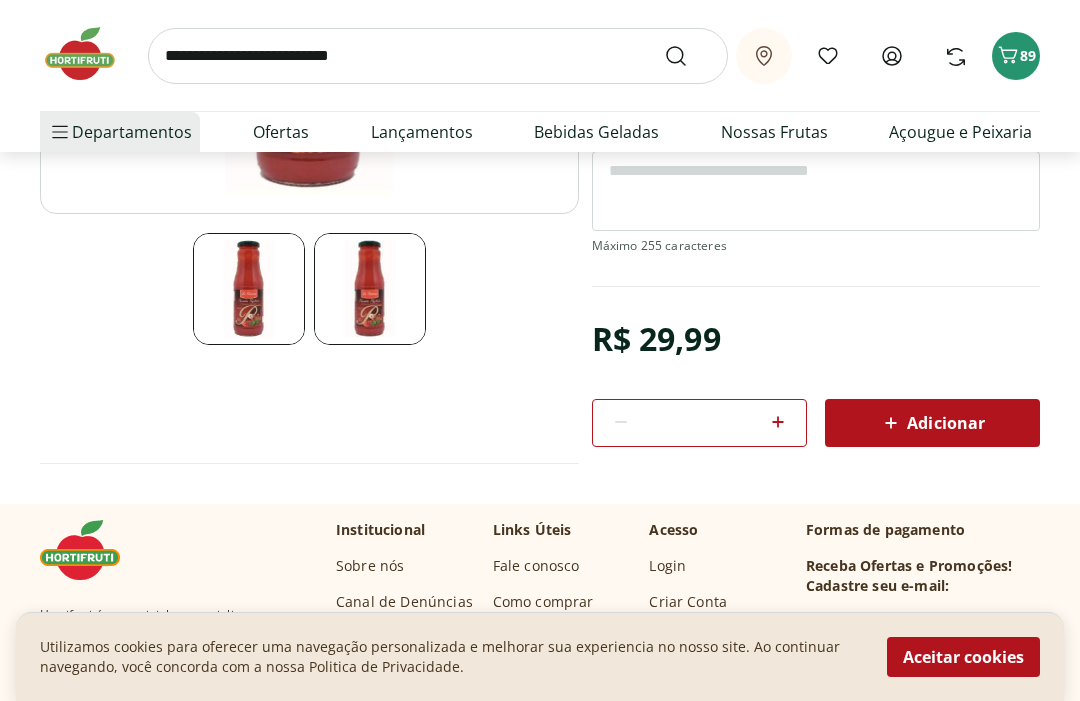 scroll, scrollTop: 707, scrollLeft: 0, axis: vertical 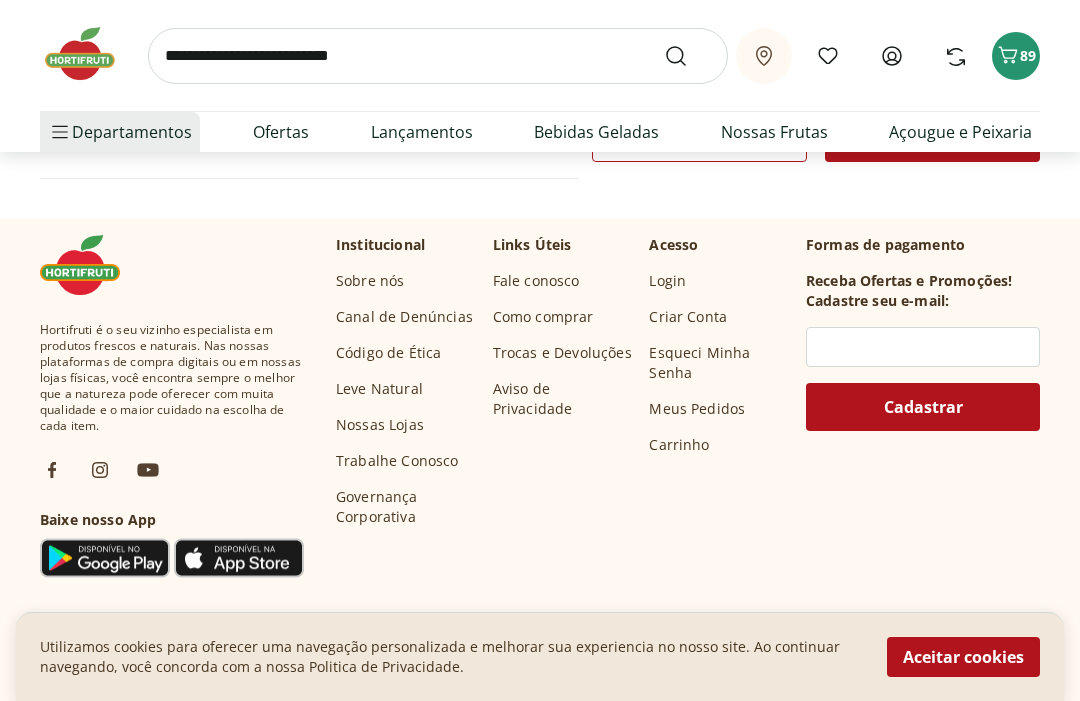 select on "**********" 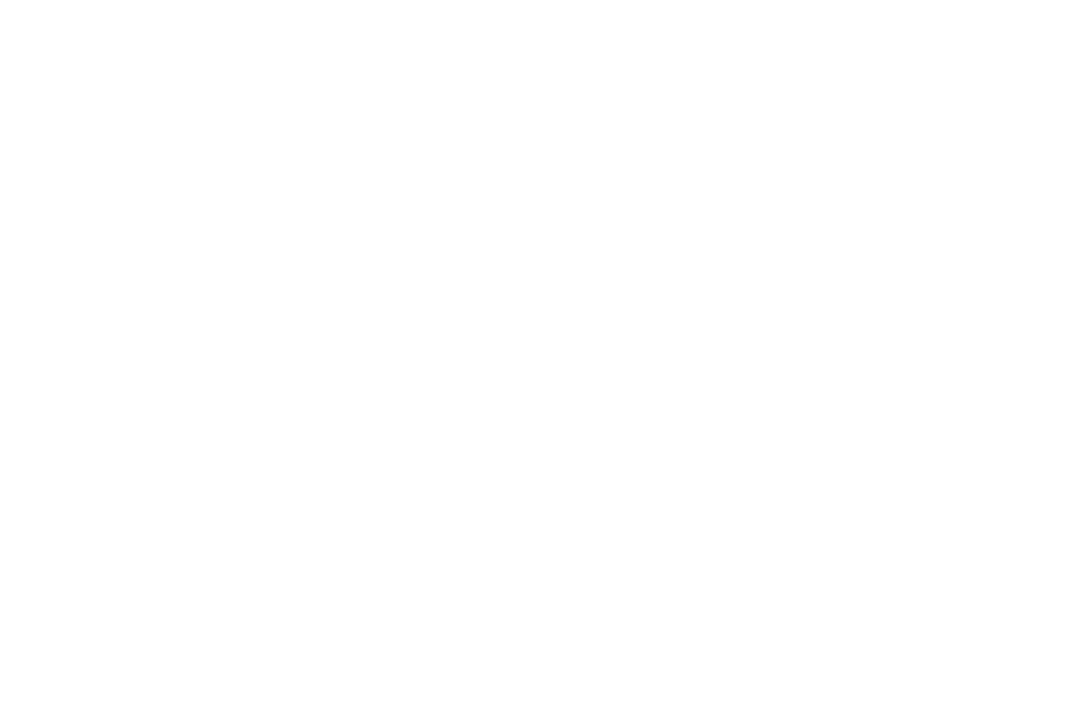scroll, scrollTop: 0, scrollLeft: 0, axis: both 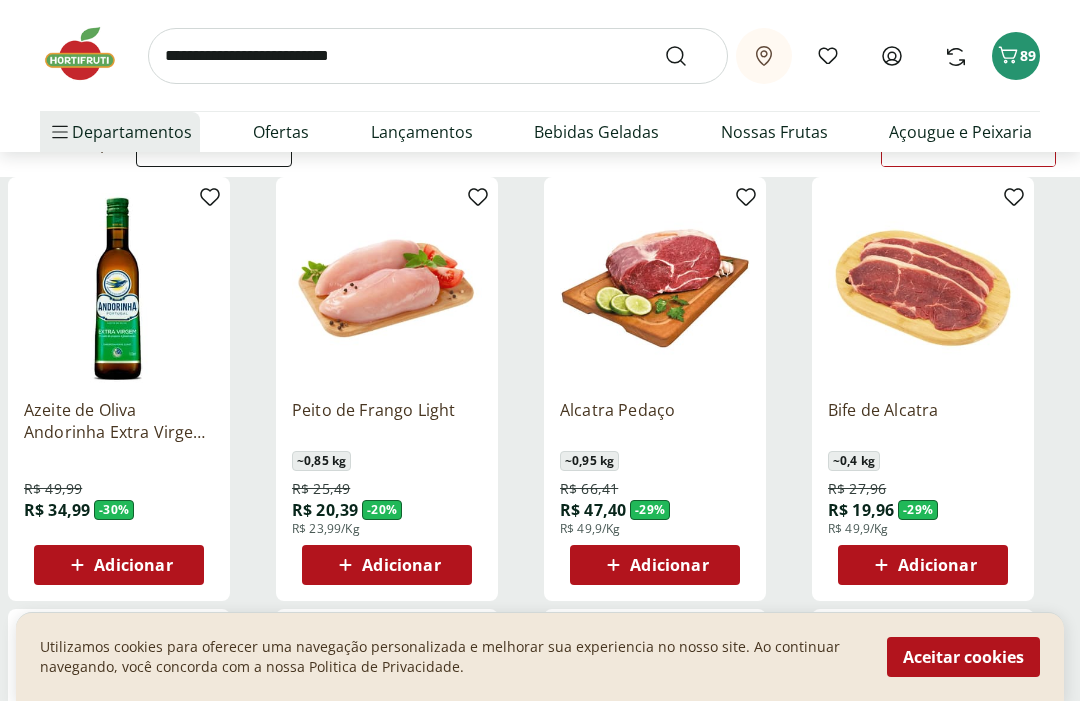 click at bounding box center (438, 56) 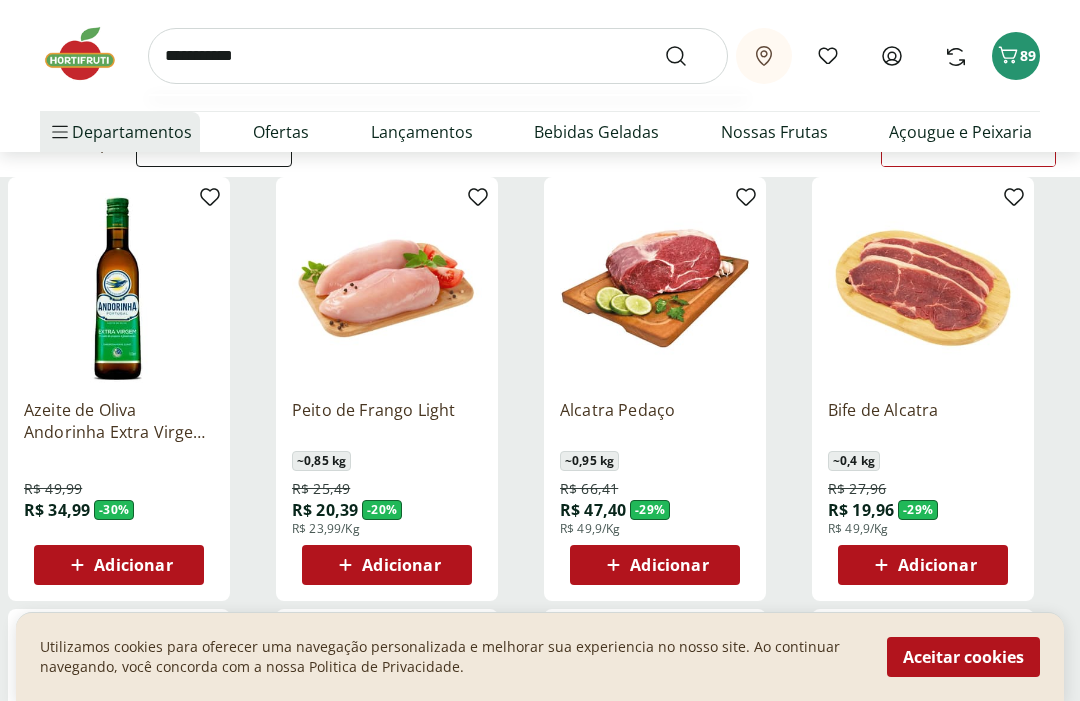 type on "**********" 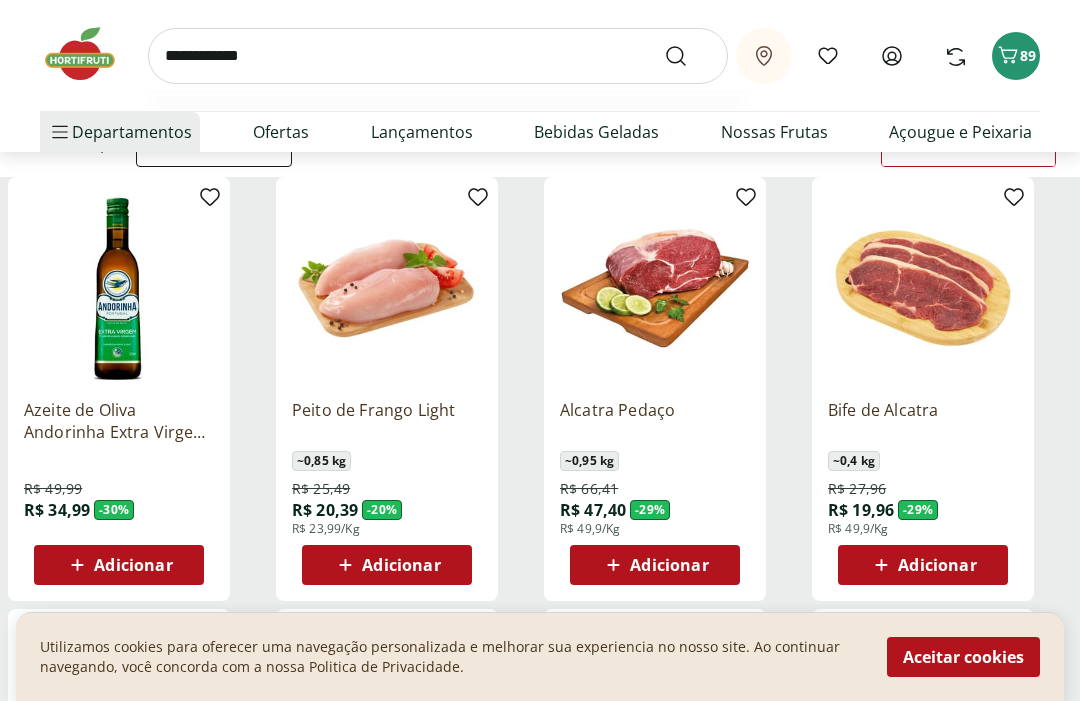 click at bounding box center [688, 56] 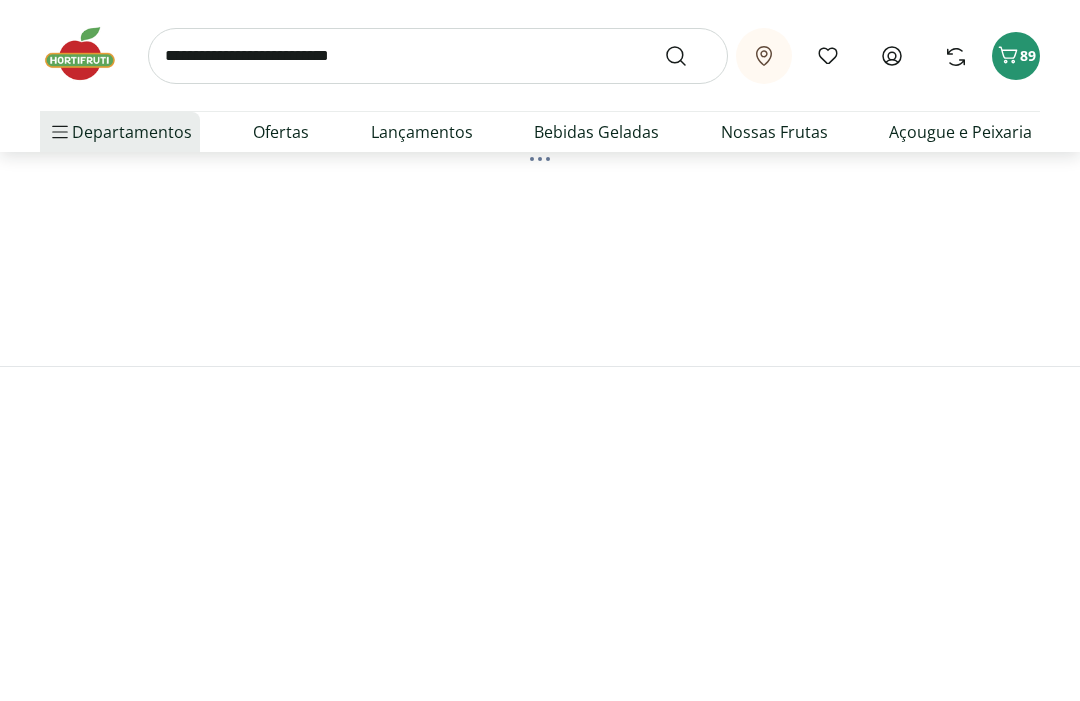 scroll, scrollTop: 0, scrollLeft: 0, axis: both 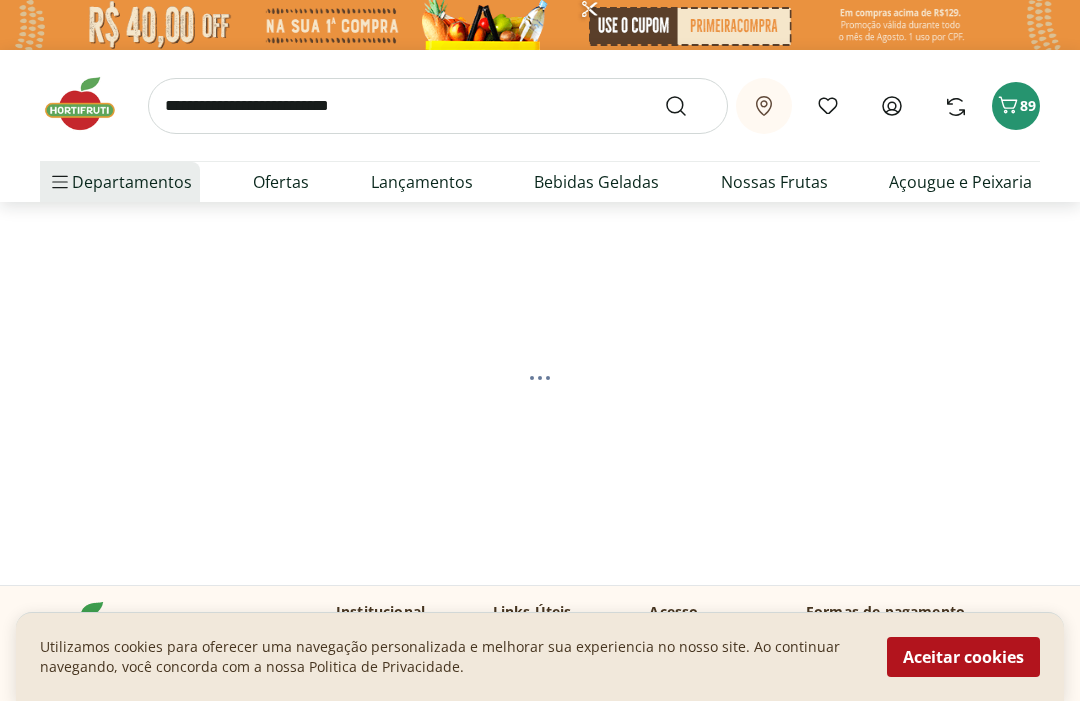 select on "**********" 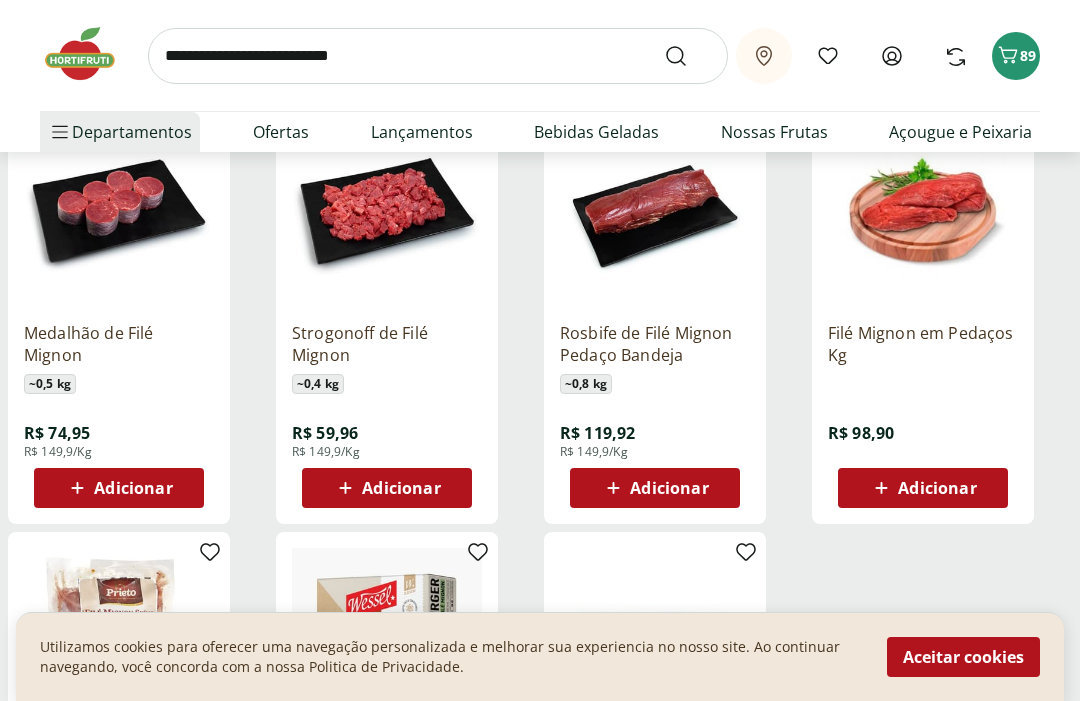 scroll, scrollTop: 725, scrollLeft: 0, axis: vertical 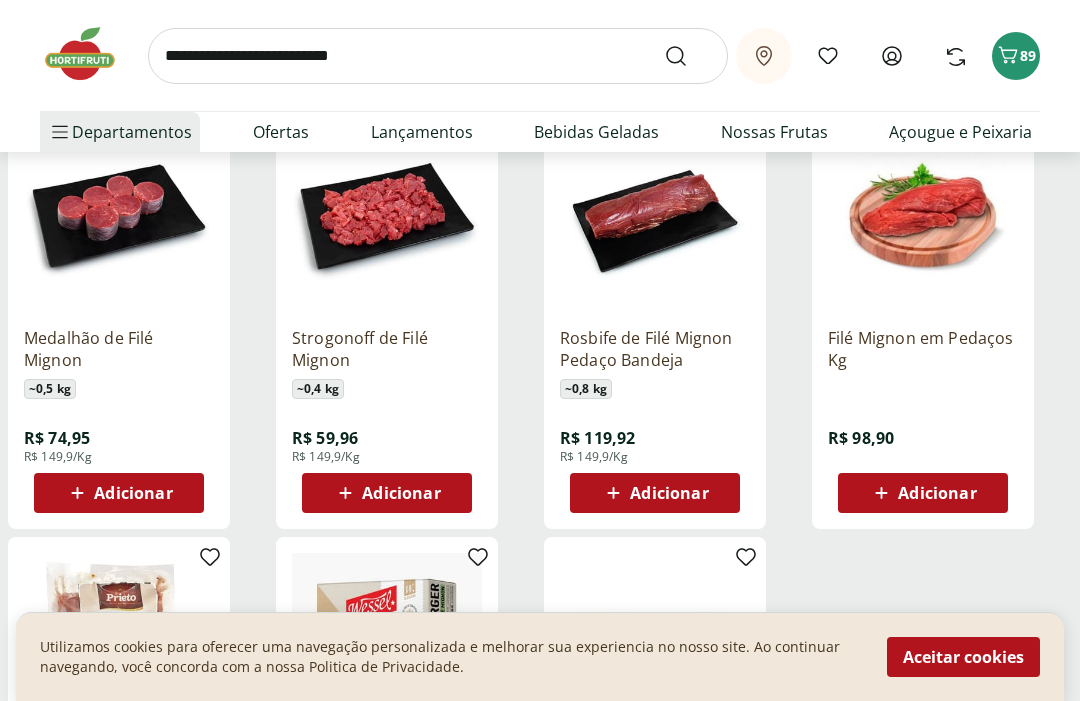 click on "Adicionar" at bounding box center (119, 493) 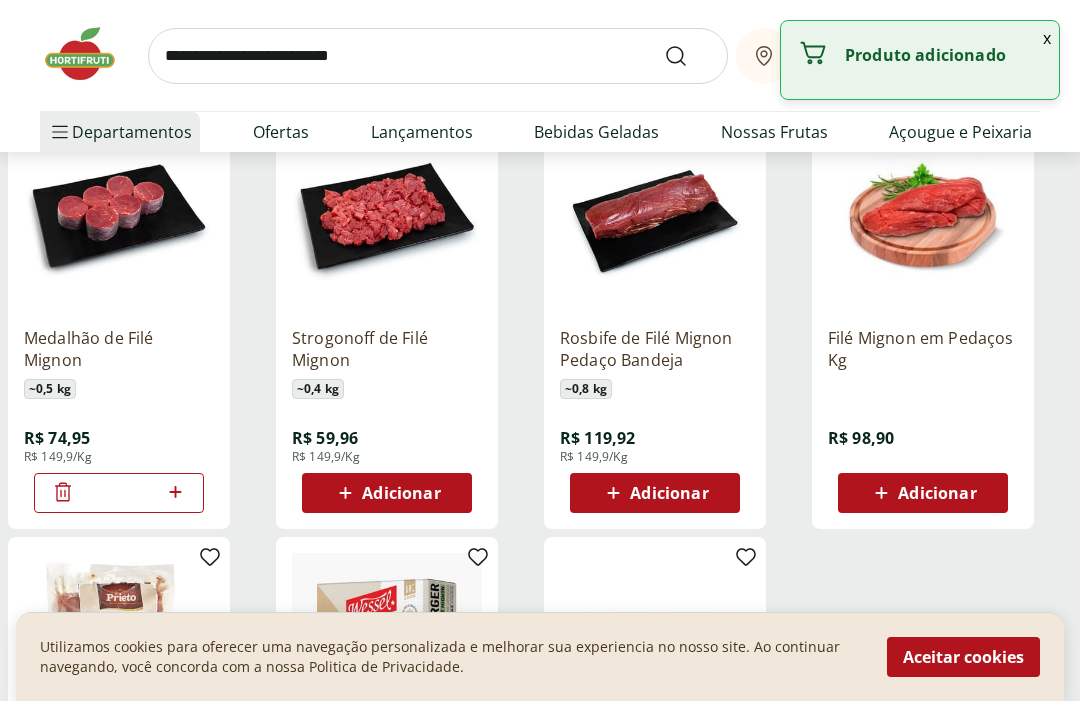 click at bounding box center [438, 56] 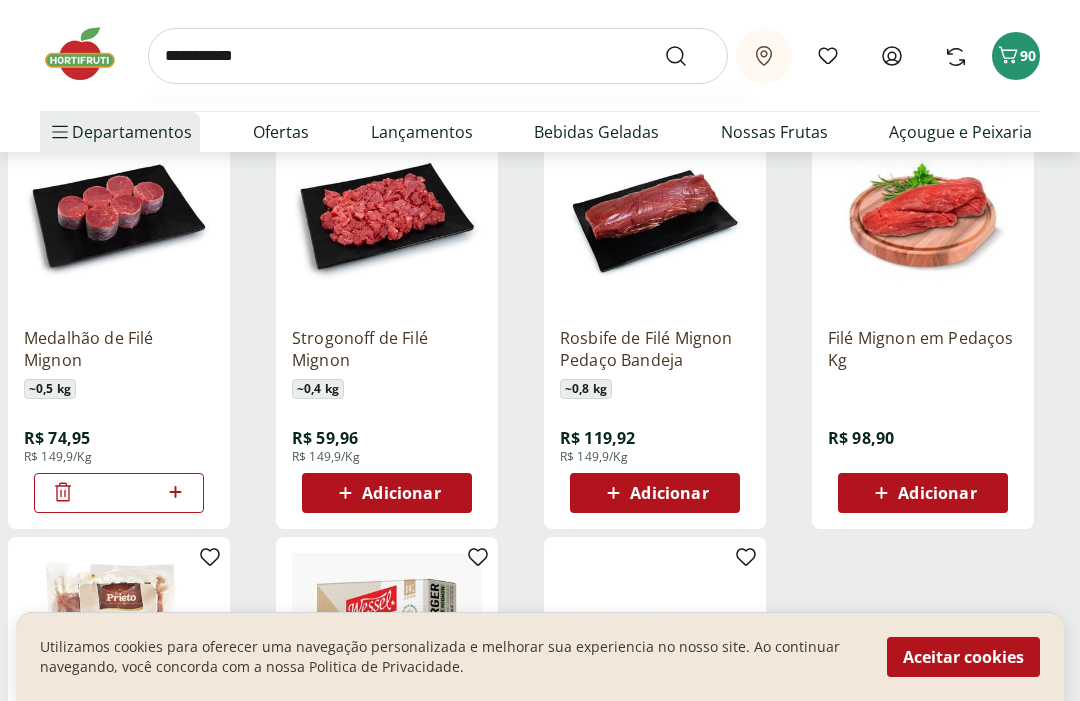 type on "**********" 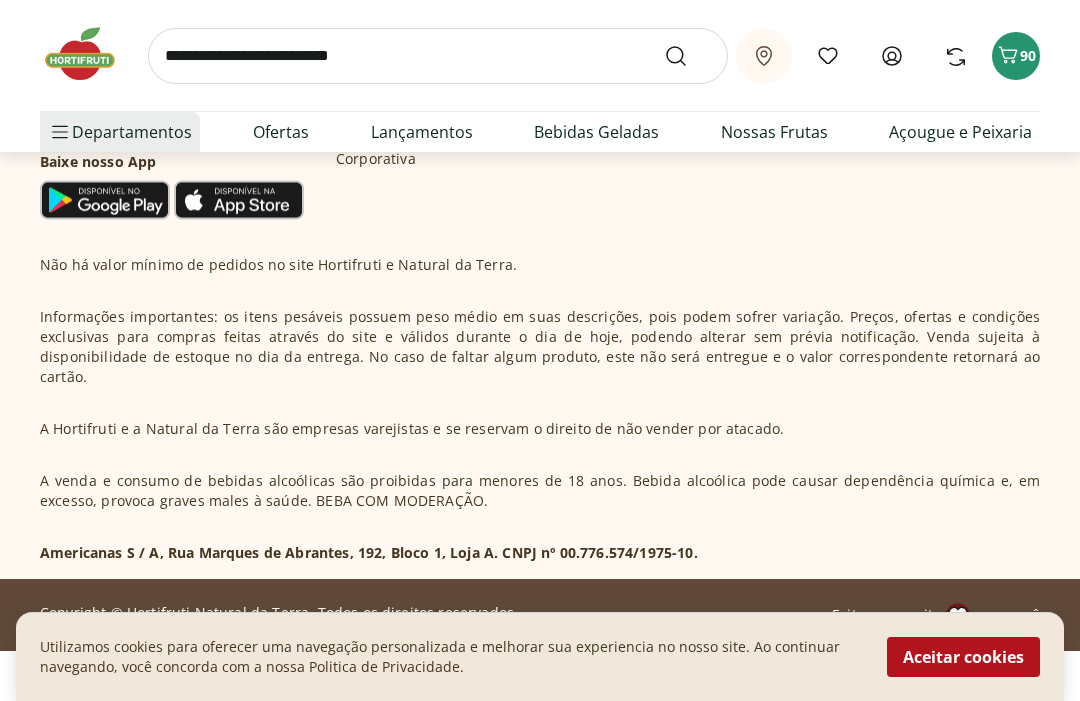 scroll, scrollTop: 0, scrollLeft: 0, axis: both 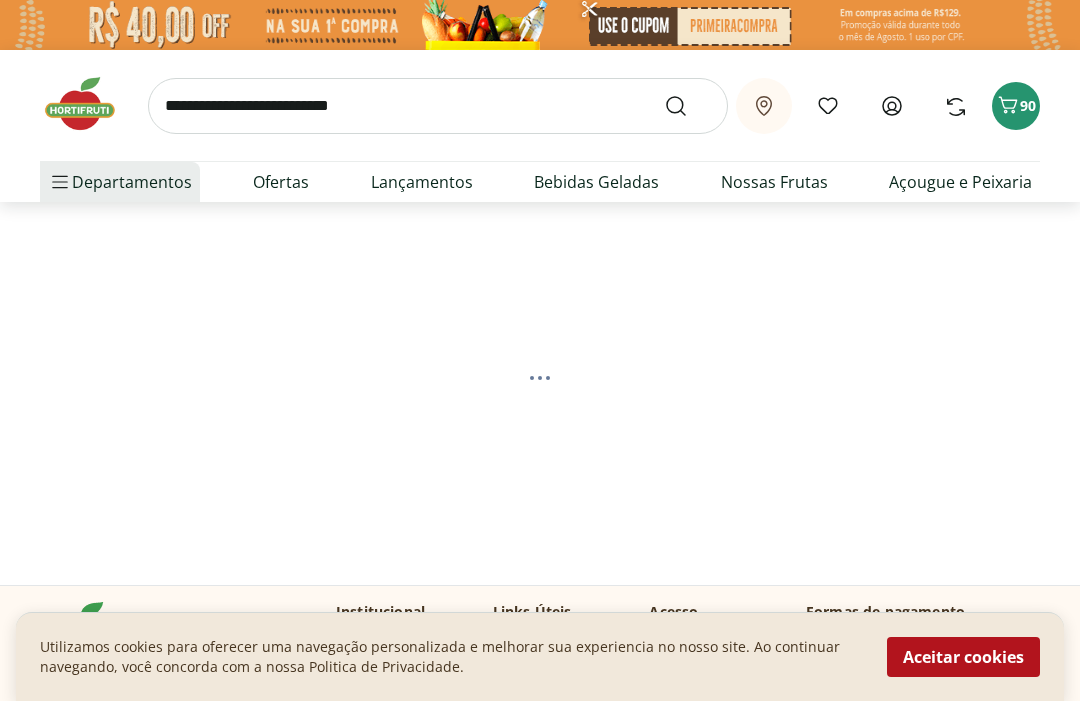 select on "**********" 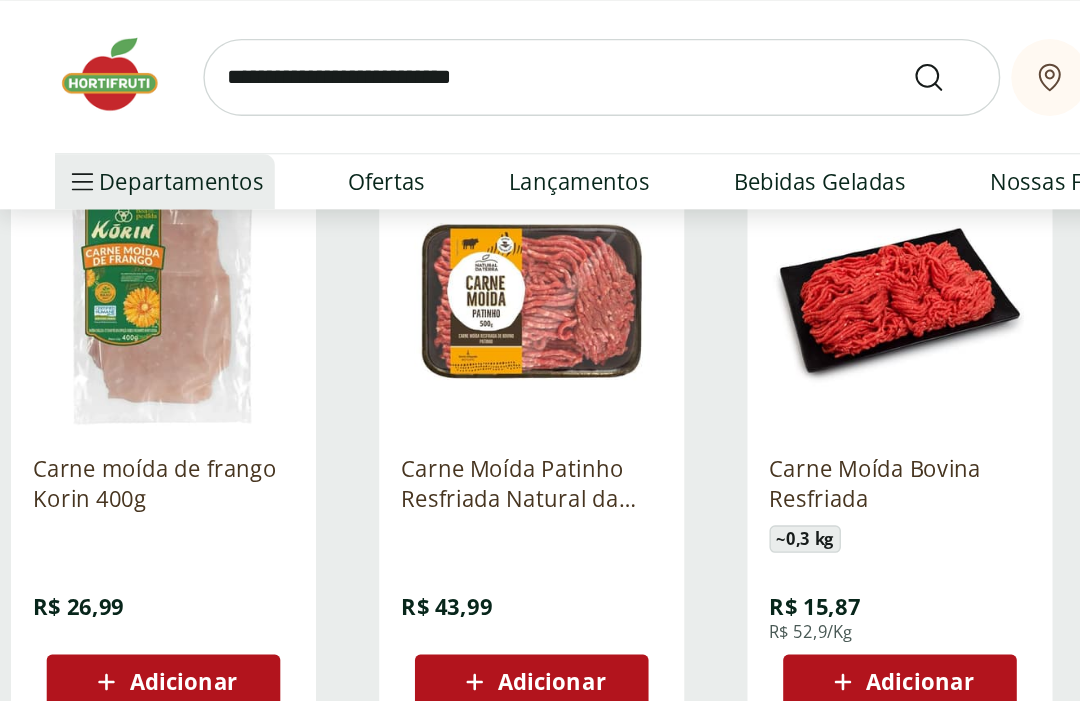 scroll, scrollTop: 290, scrollLeft: 0, axis: vertical 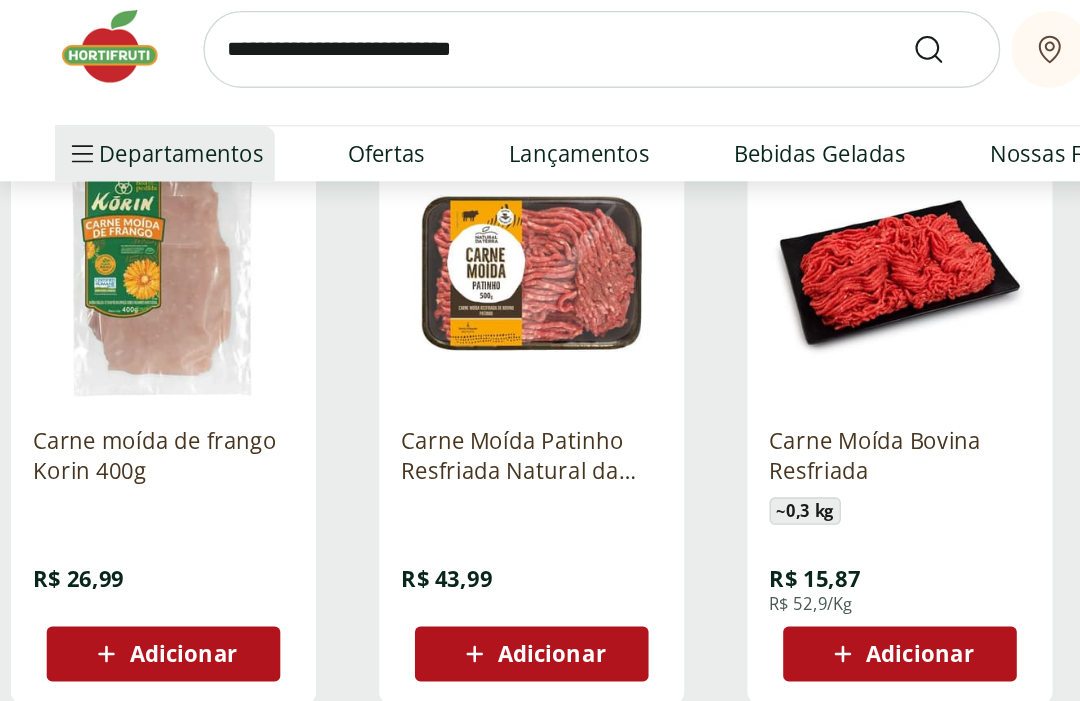 click at bounding box center [387, 219] 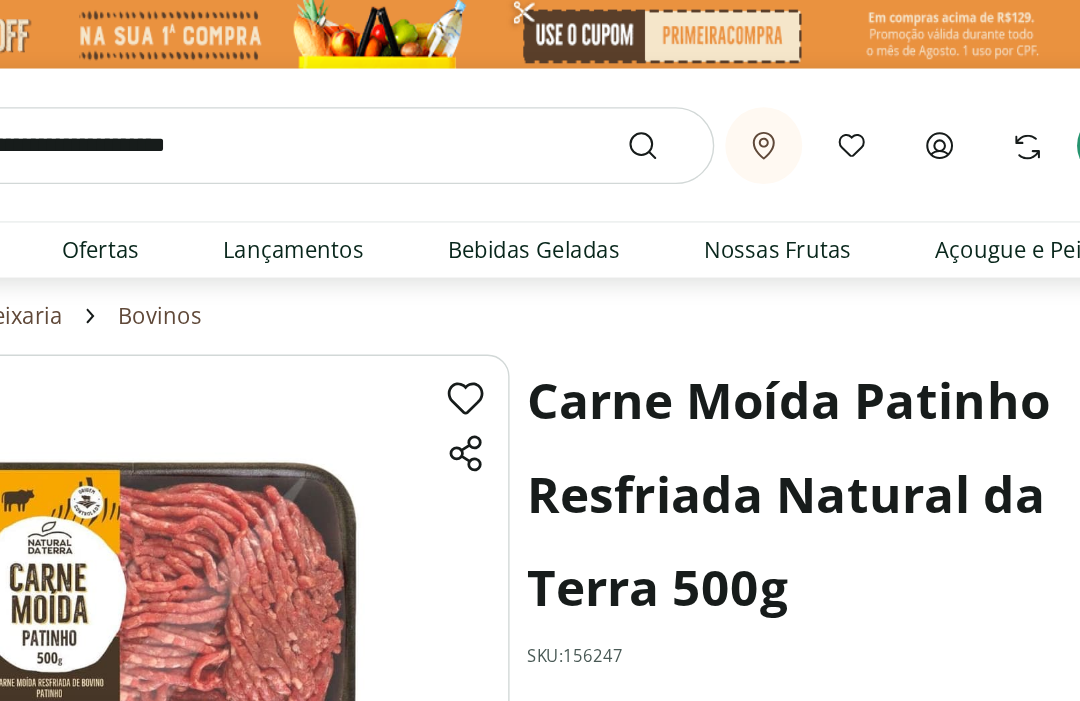 scroll, scrollTop: 0, scrollLeft: 0, axis: both 